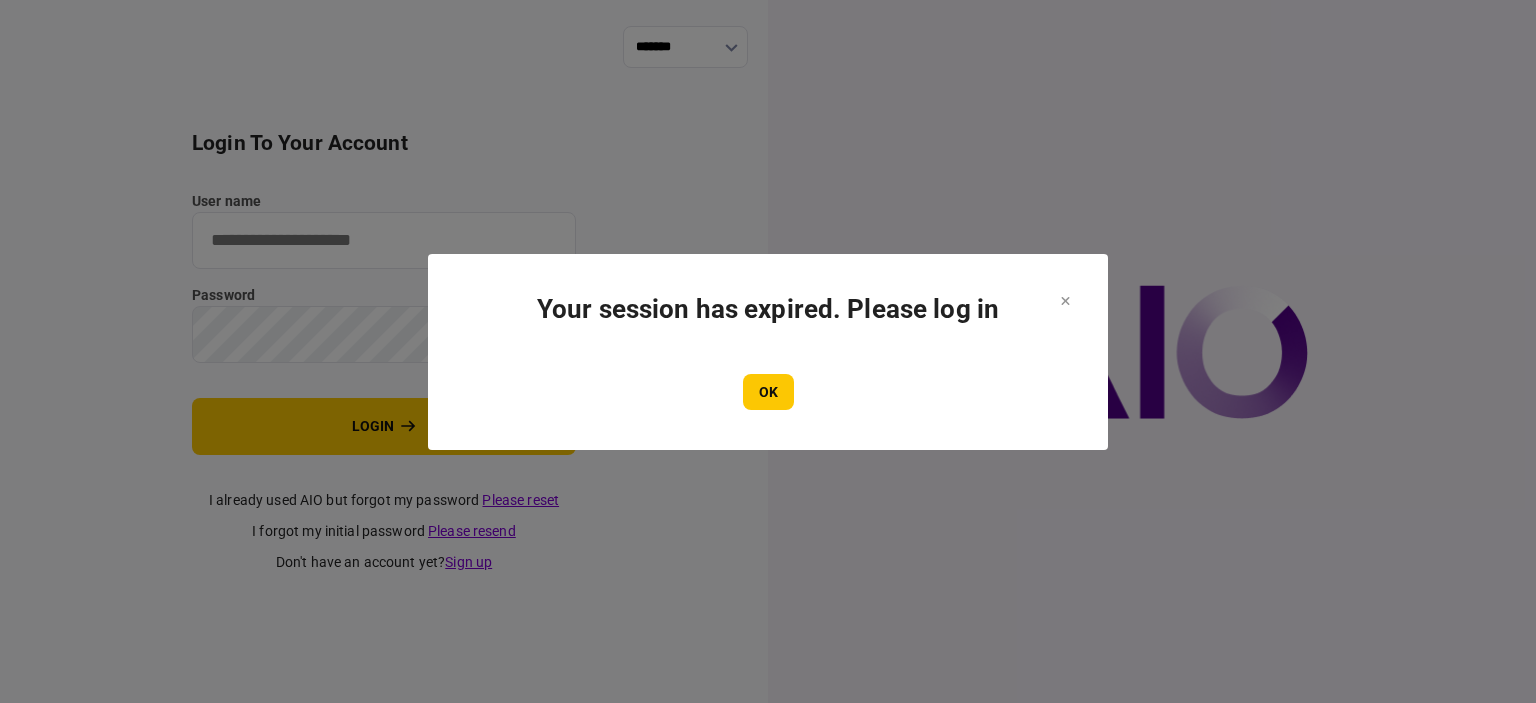 scroll, scrollTop: 0, scrollLeft: 0, axis: both 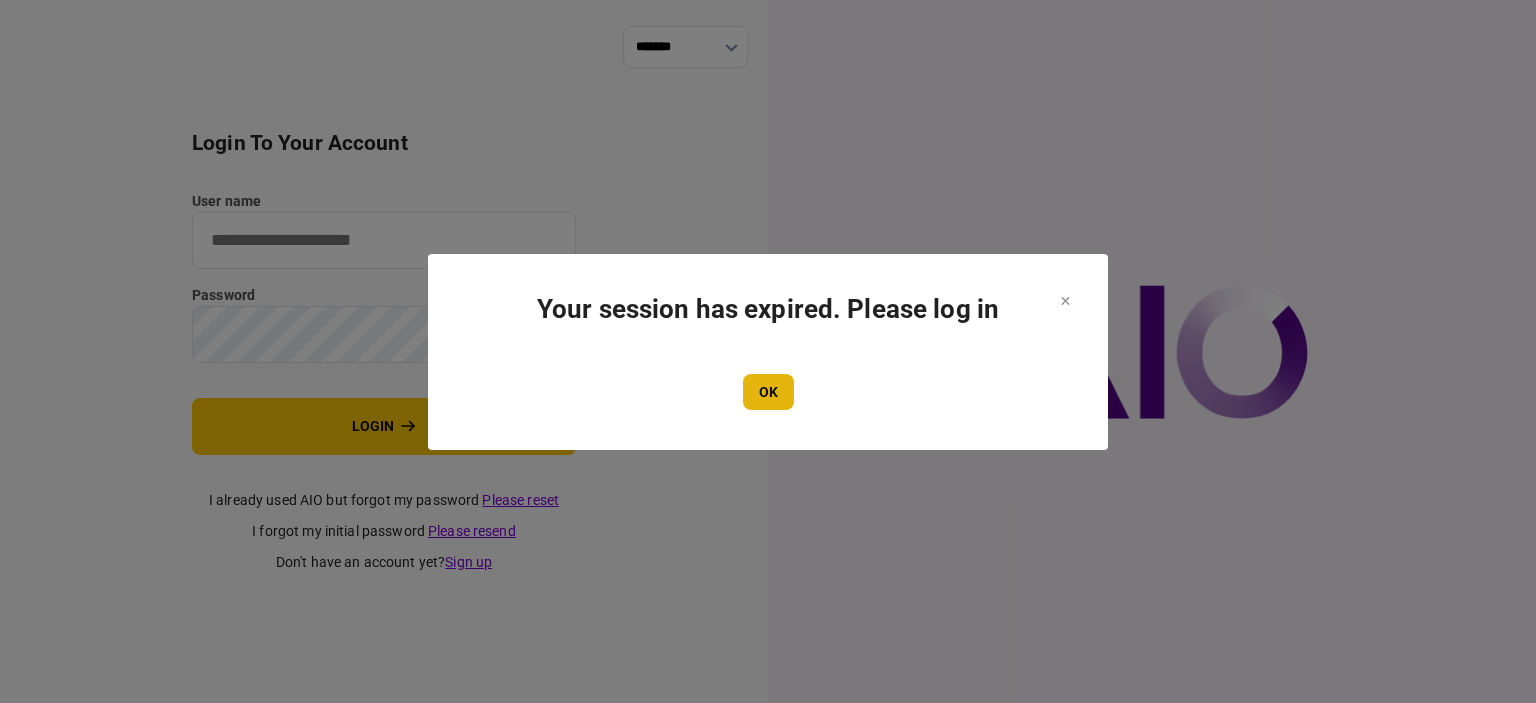 type on "****" 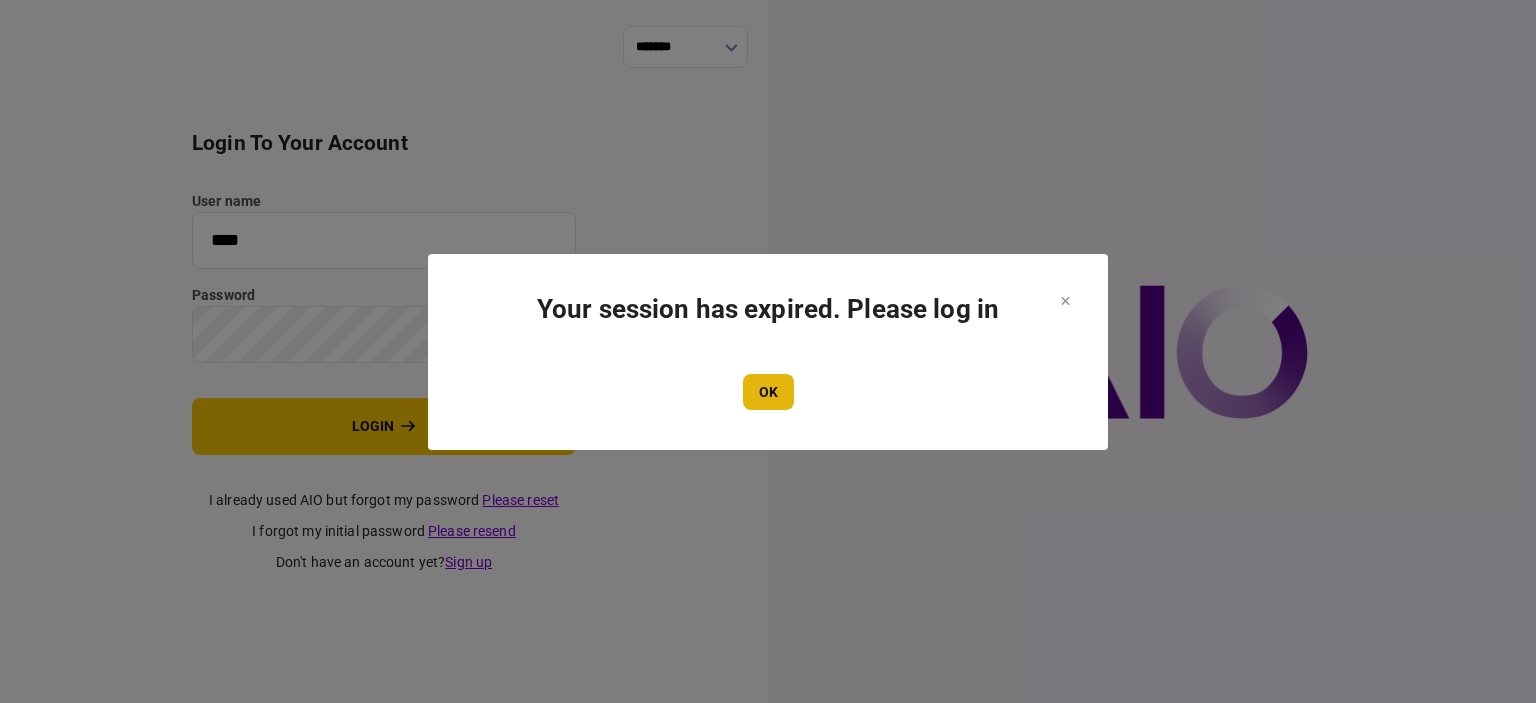 click on "OK" at bounding box center [768, 392] 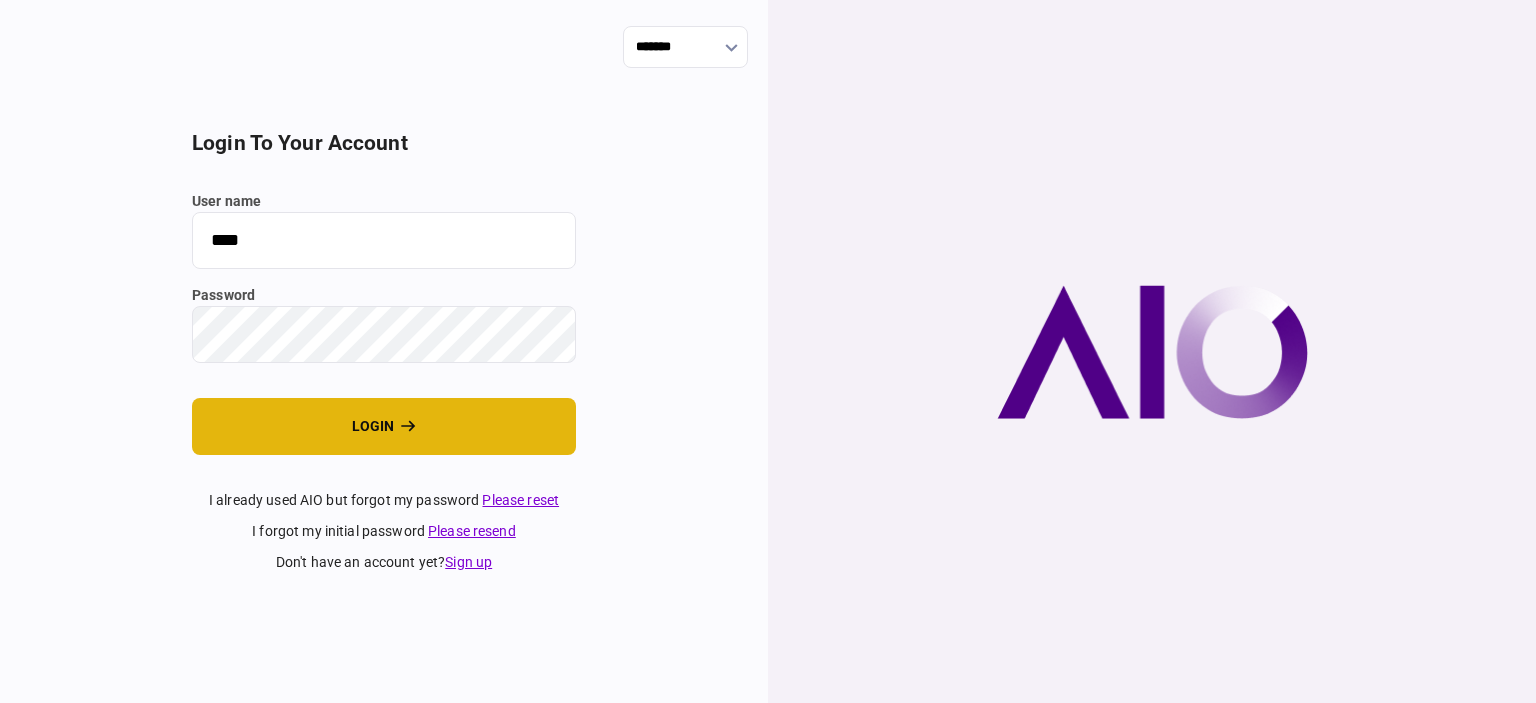 click on "login" at bounding box center [384, 426] 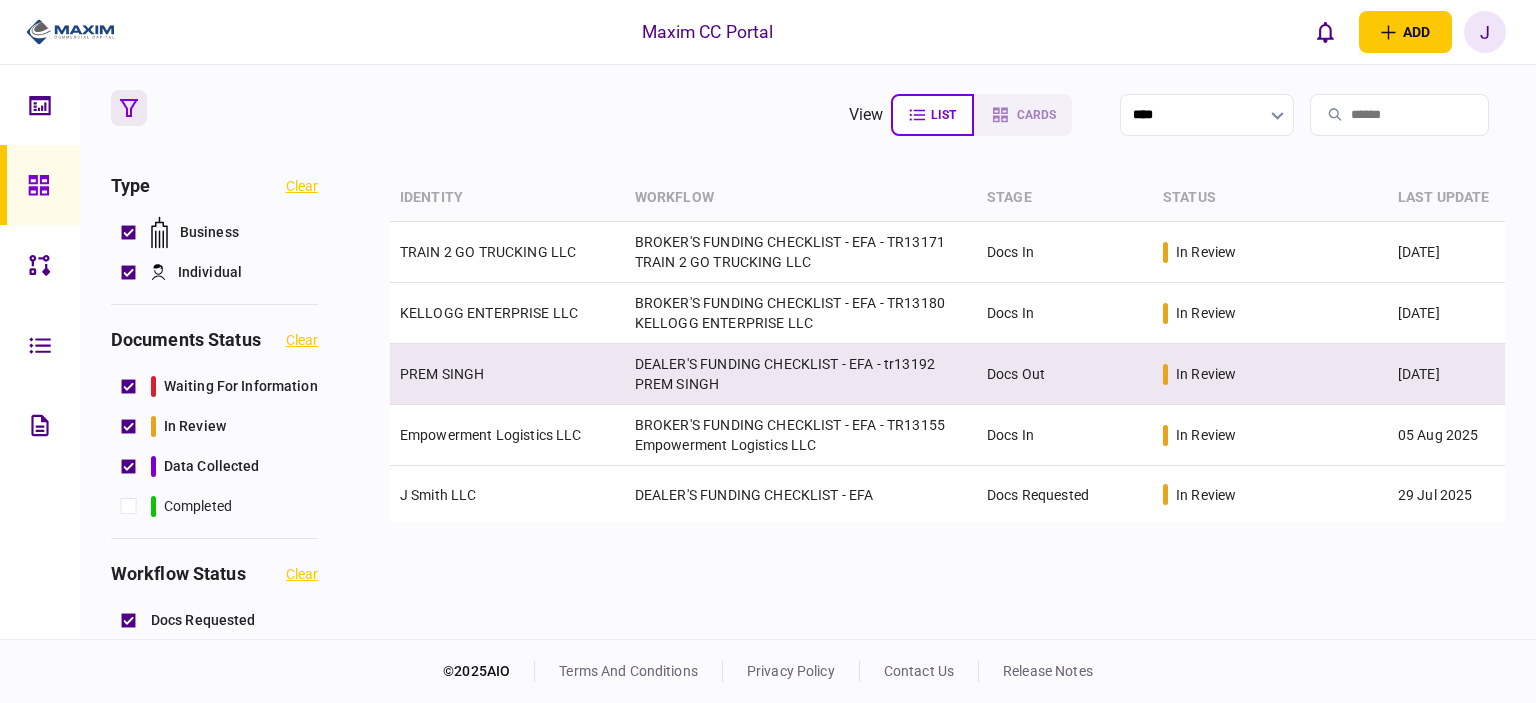 scroll, scrollTop: 0, scrollLeft: 0, axis: both 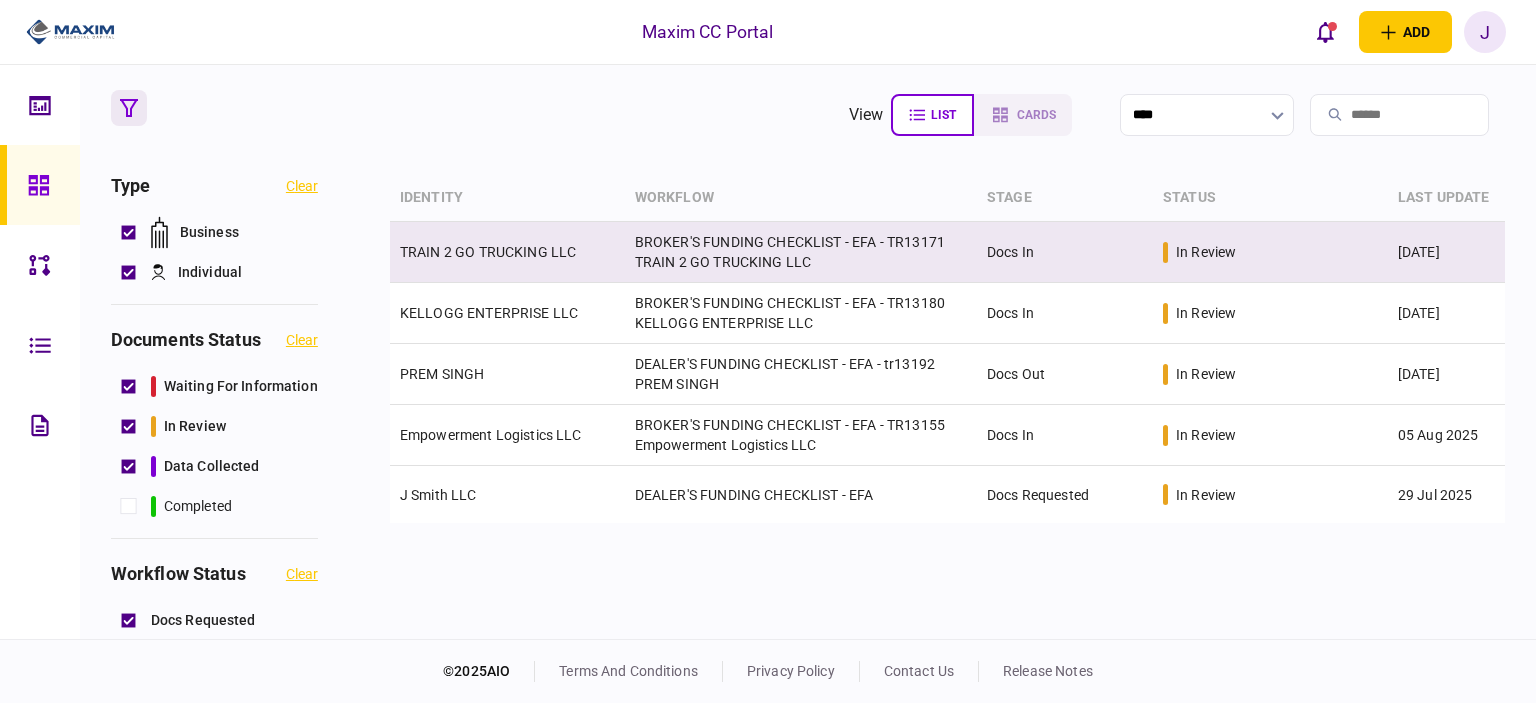 click on "TRAIN 2 GO TRUCKING LLC" at bounding box center [488, 252] 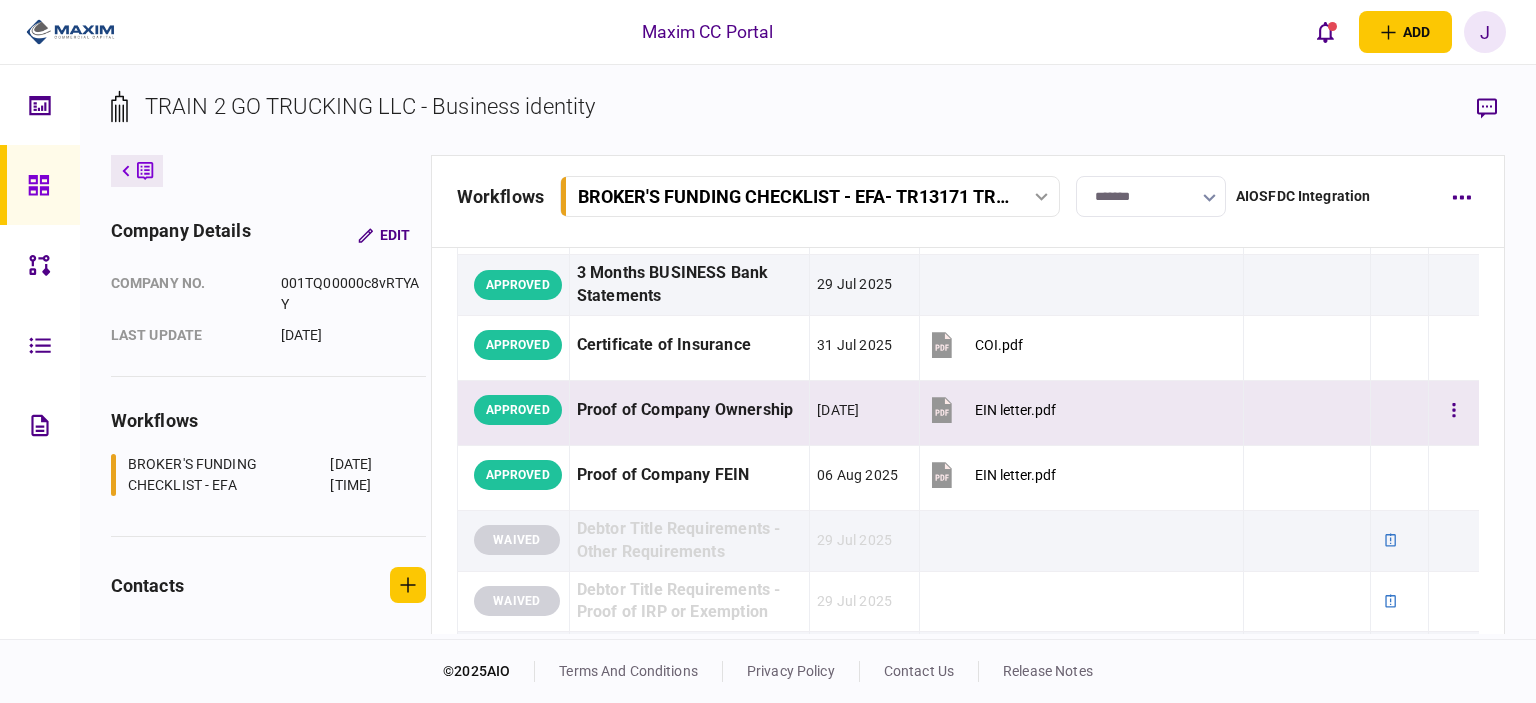 scroll, scrollTop: 400, scrollLeft: 0, axis: vertical 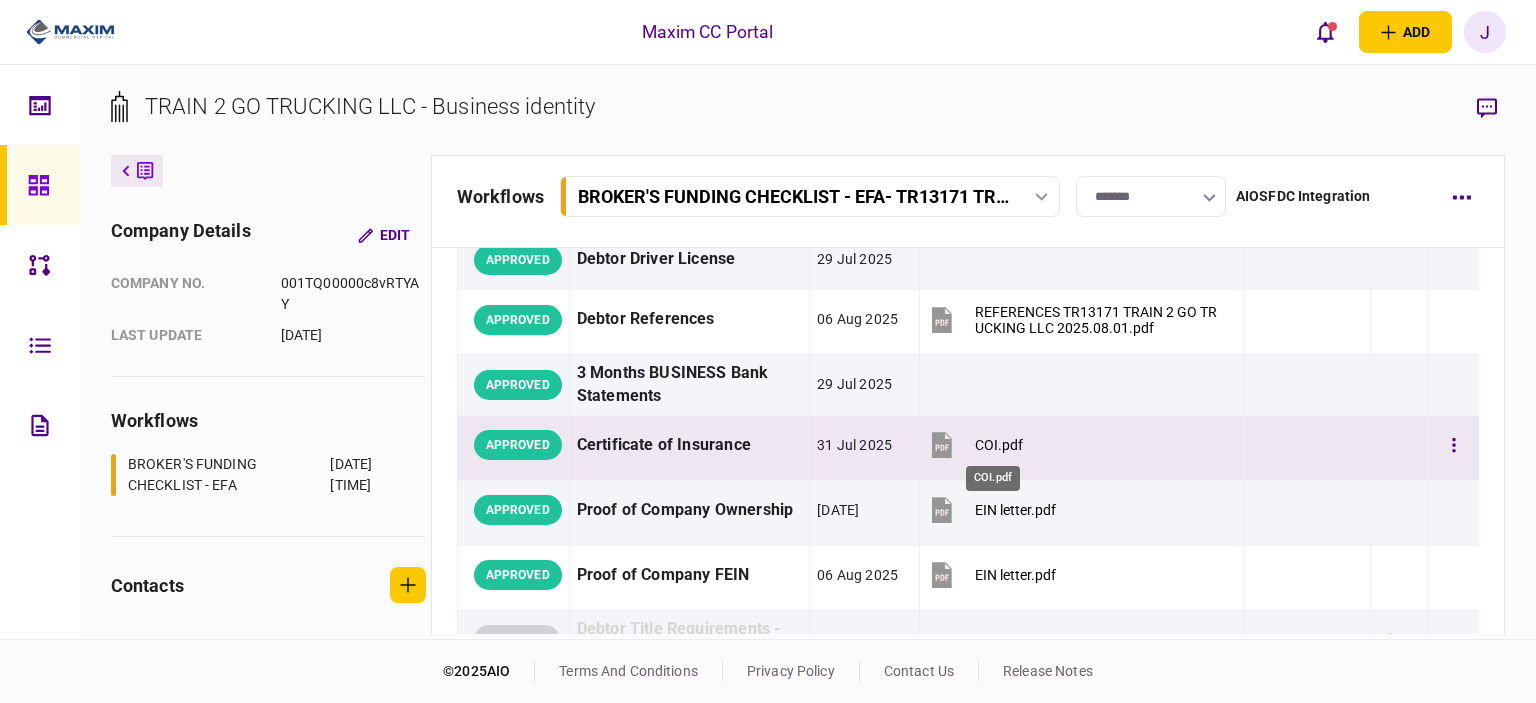 click on "COI.pdf" at bounding box center [999, 445] 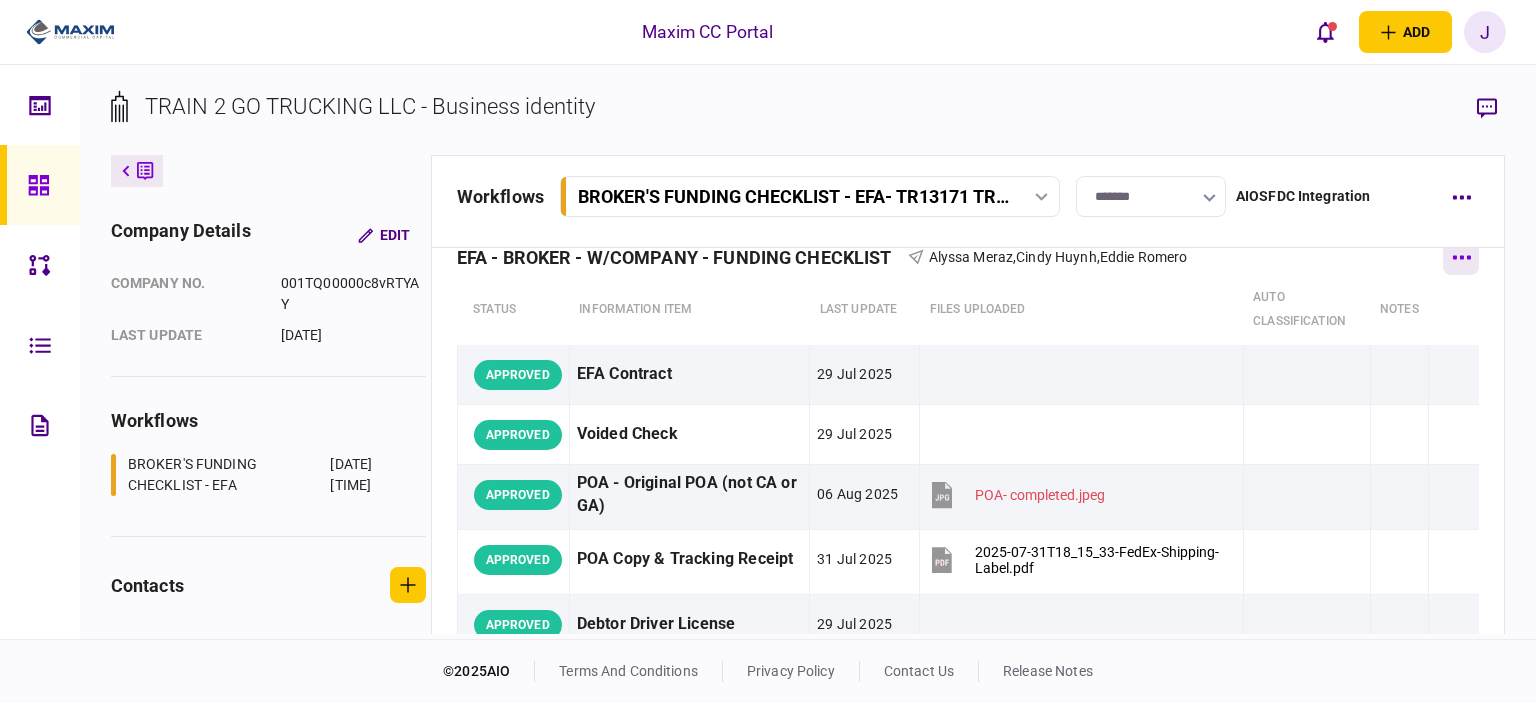 scroll, scrollTop: 0, scrollLeft: 0, axis: both 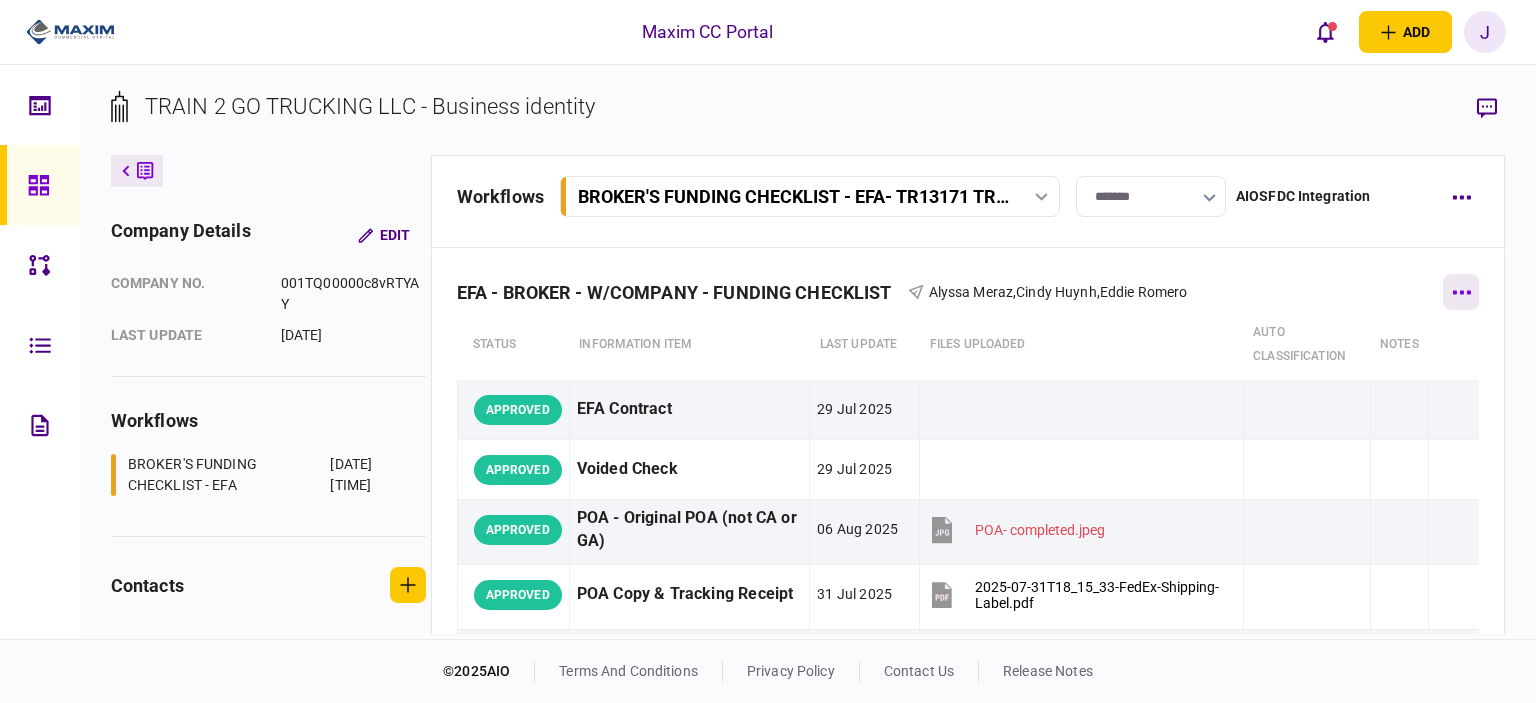 click 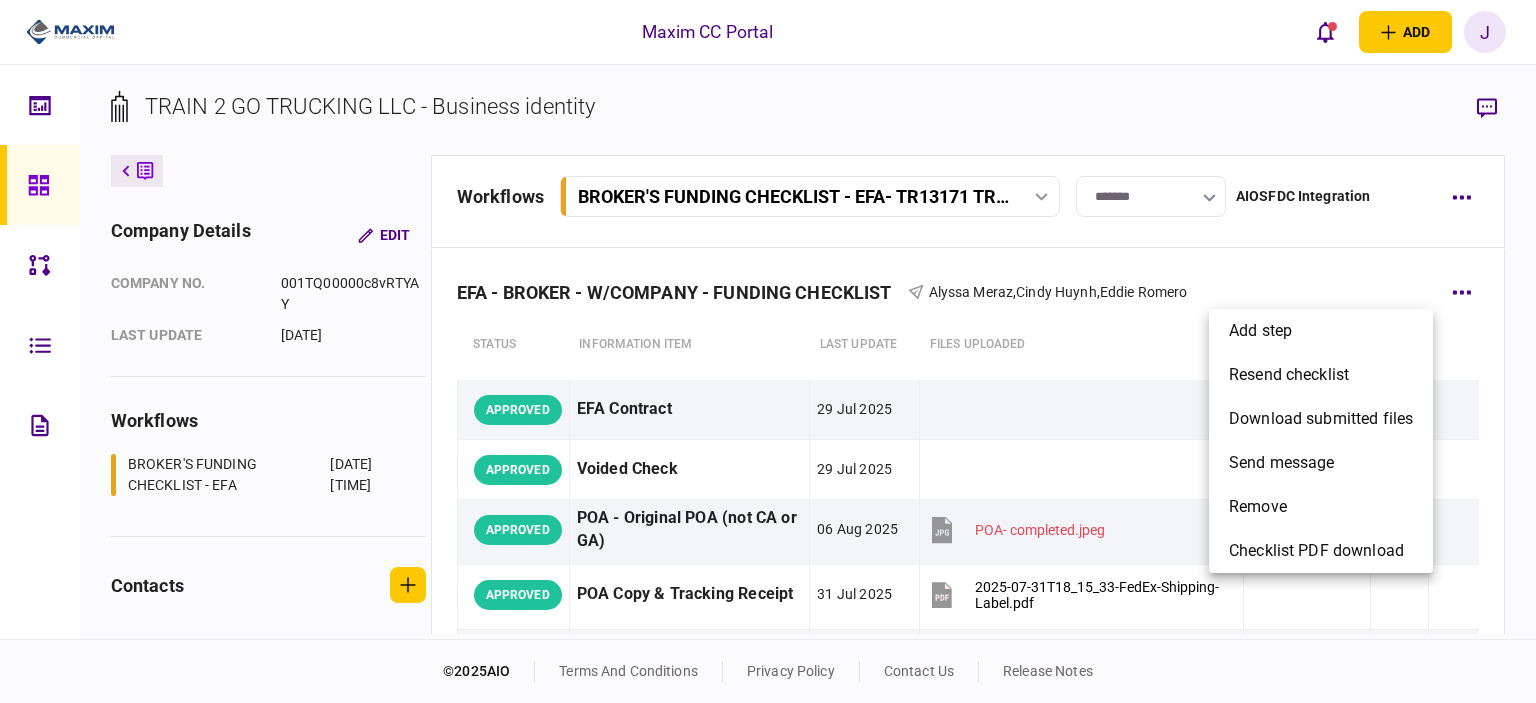 click at bounding box center (768, 351) 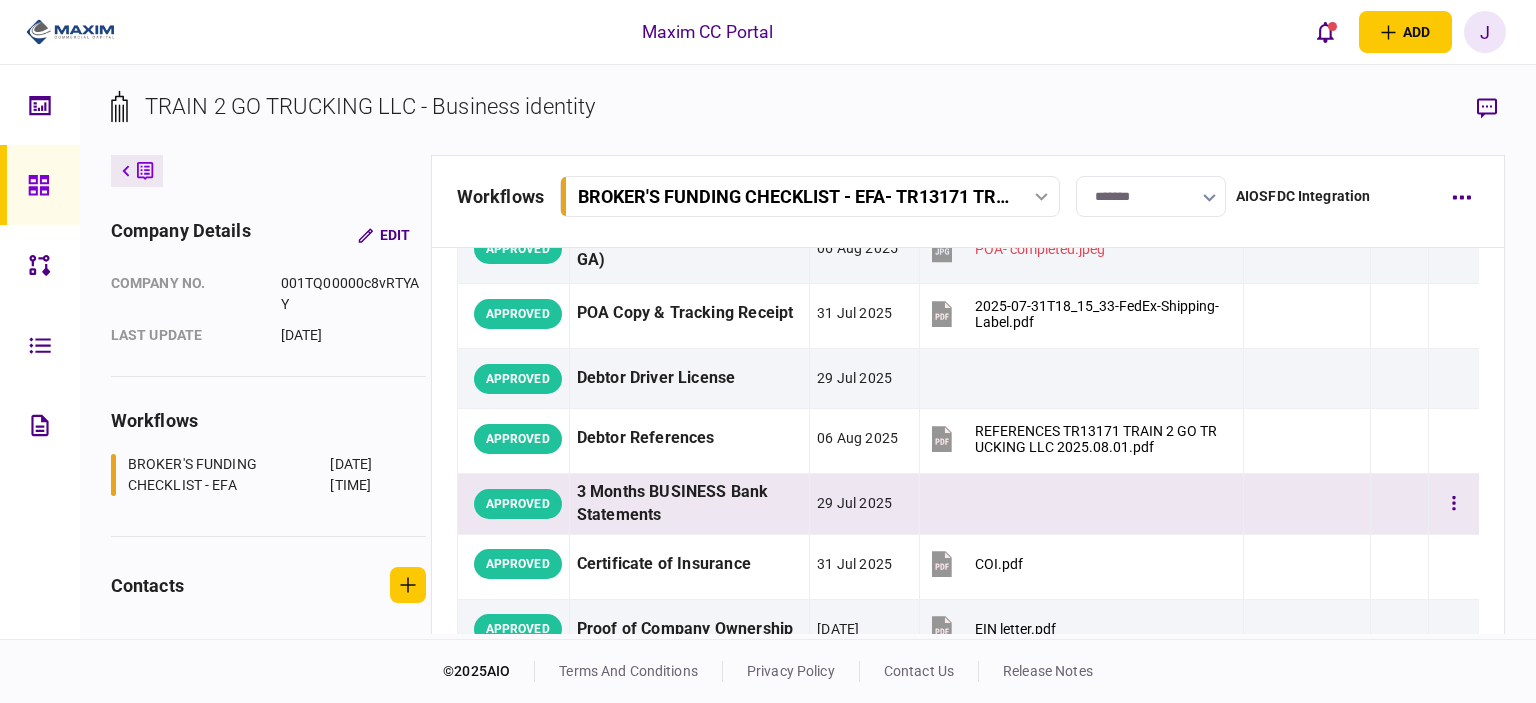 scroll, scrollTop: 300, scrollLeft: 0, axis: vertical 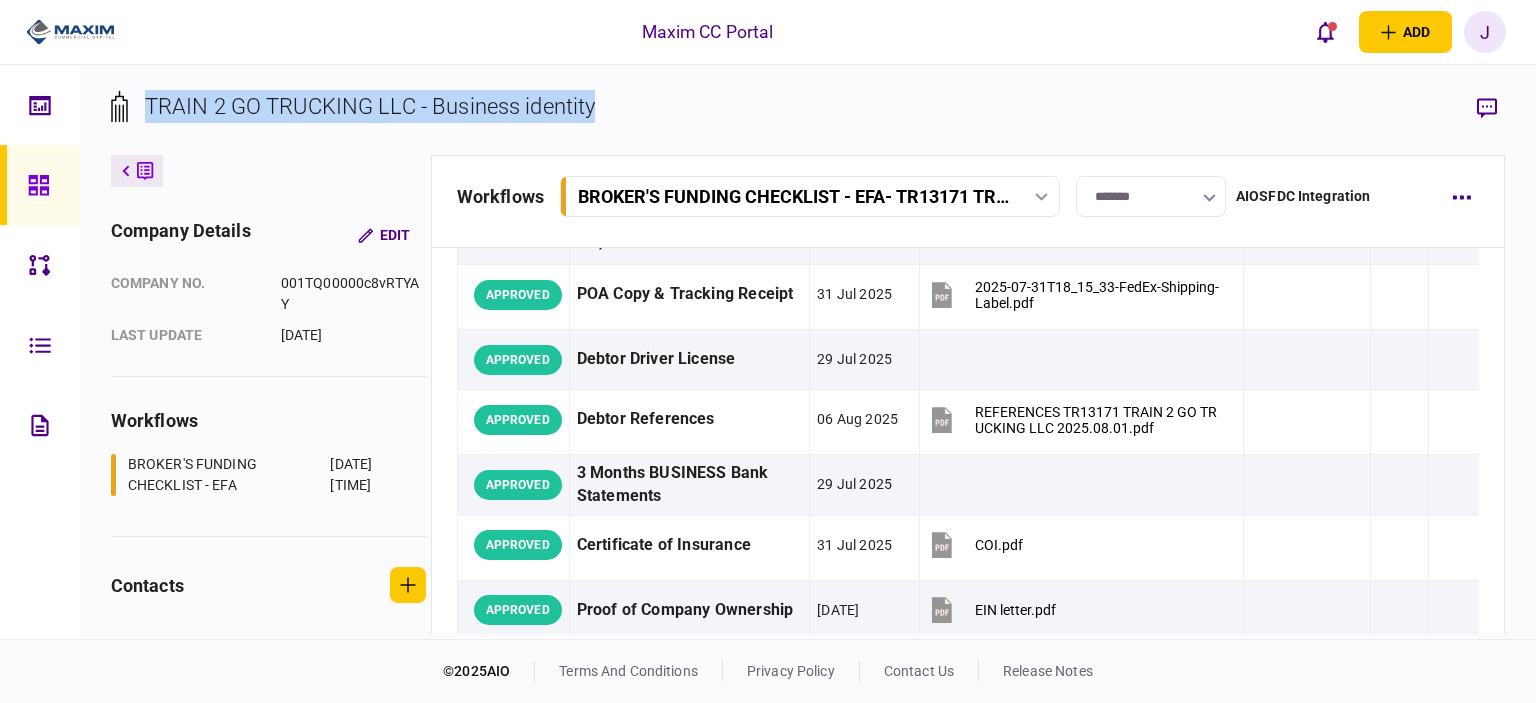 drag, startPoint x: 655, startPoint y: 123, endPoint x: 144, endPoint y: 130, distance: 511.04794 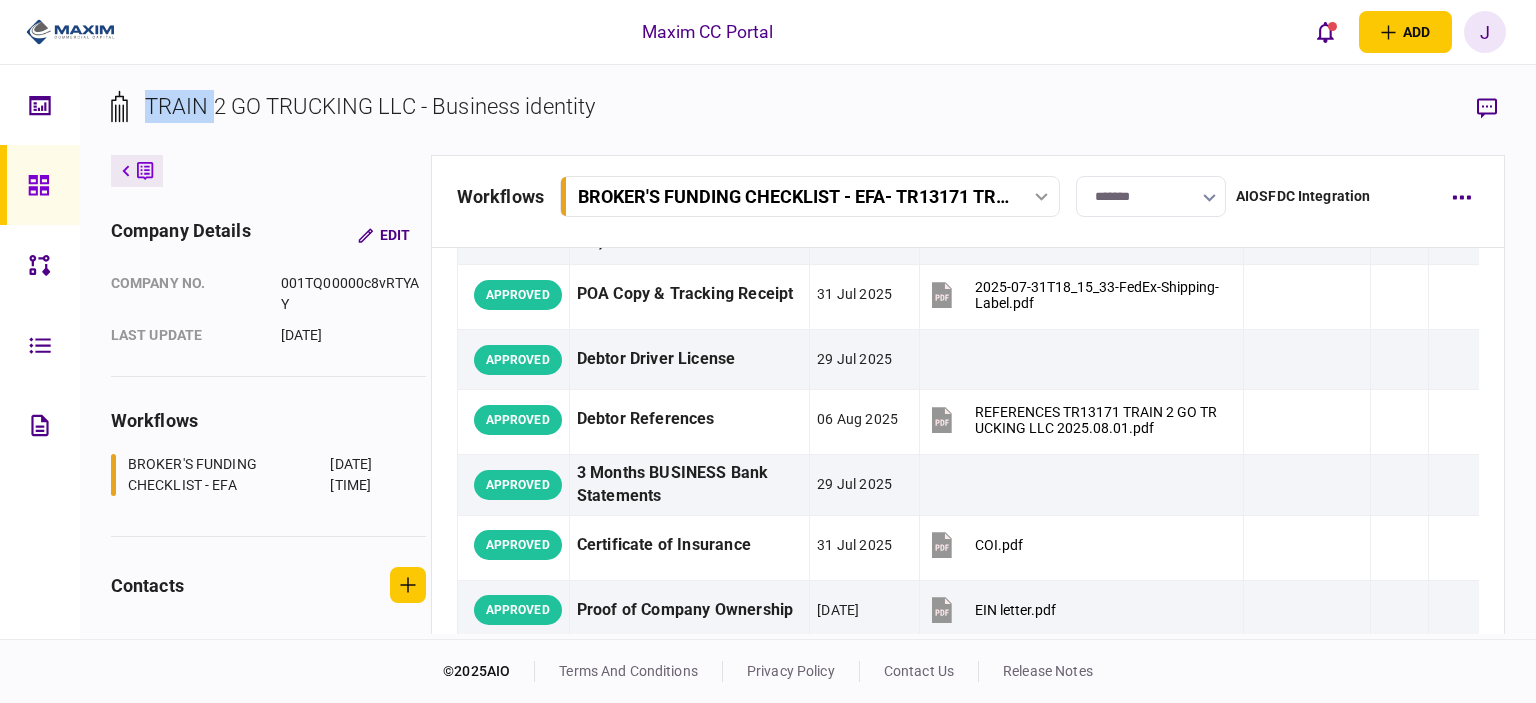 click on "TRAIN 2 GO TRUCKING LLC - Business identity" at bounding box center [370, 106] 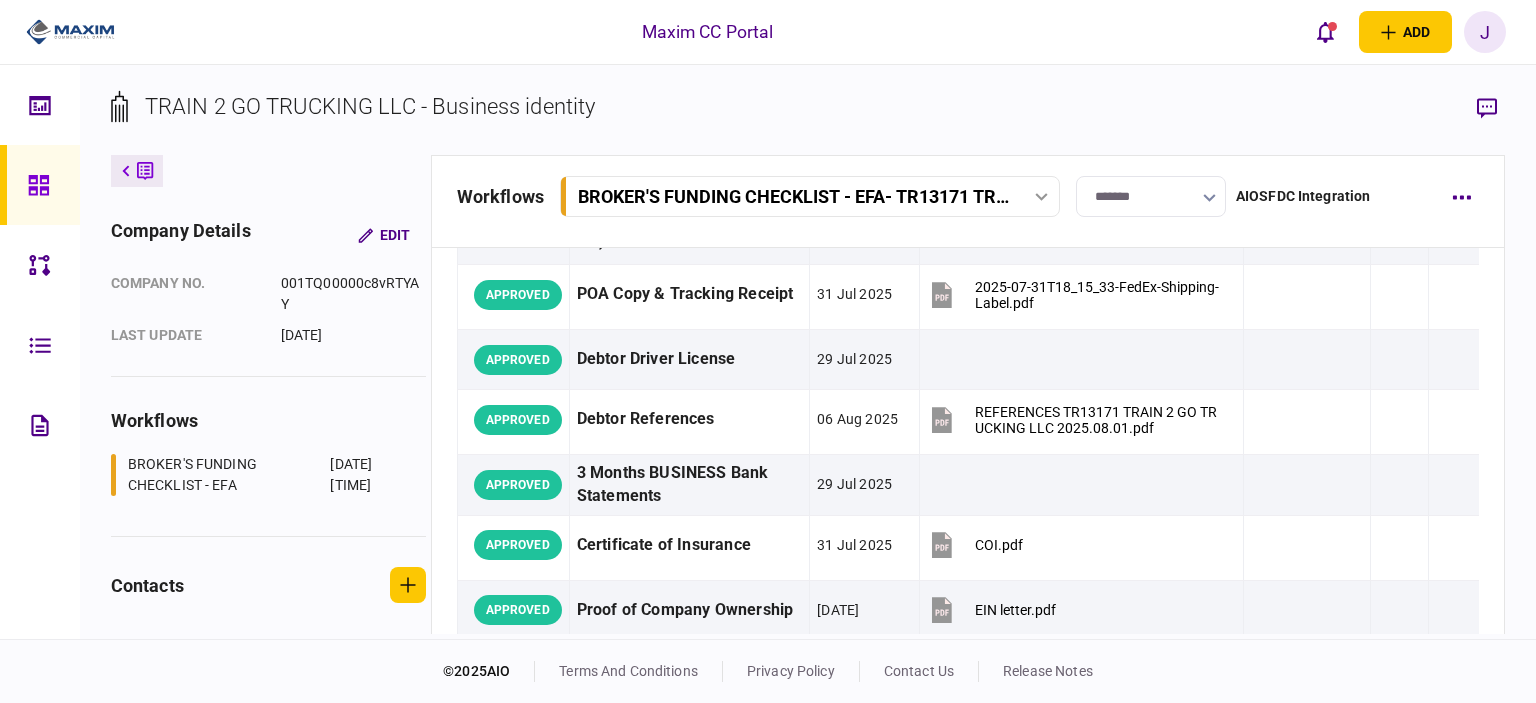 click on "TRAIN 2 GO TRUCKING LLC - Business identity" at bounding box center (370, 106) 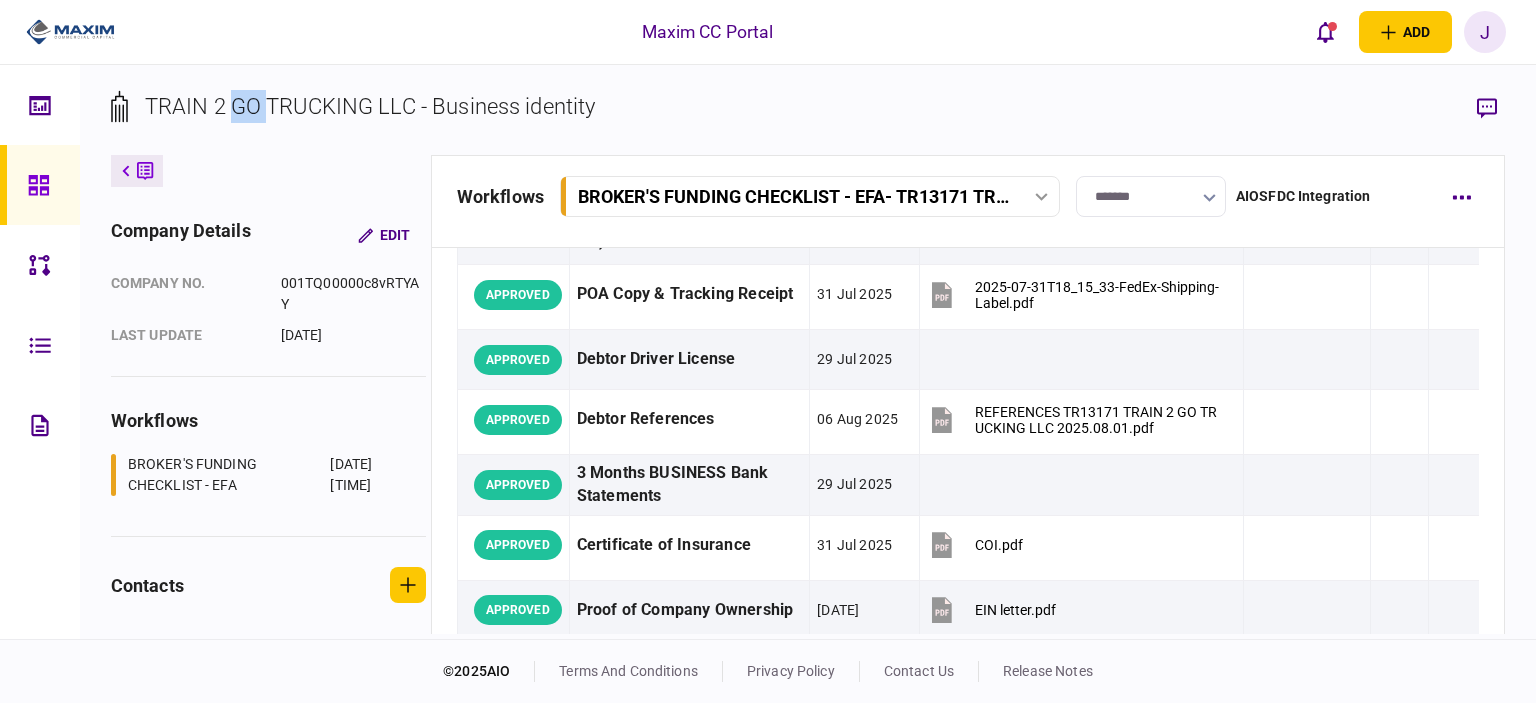 click on "TRAIN 2 GO TRUCKING LLC - Business identity" at bounding box center [370, 106] 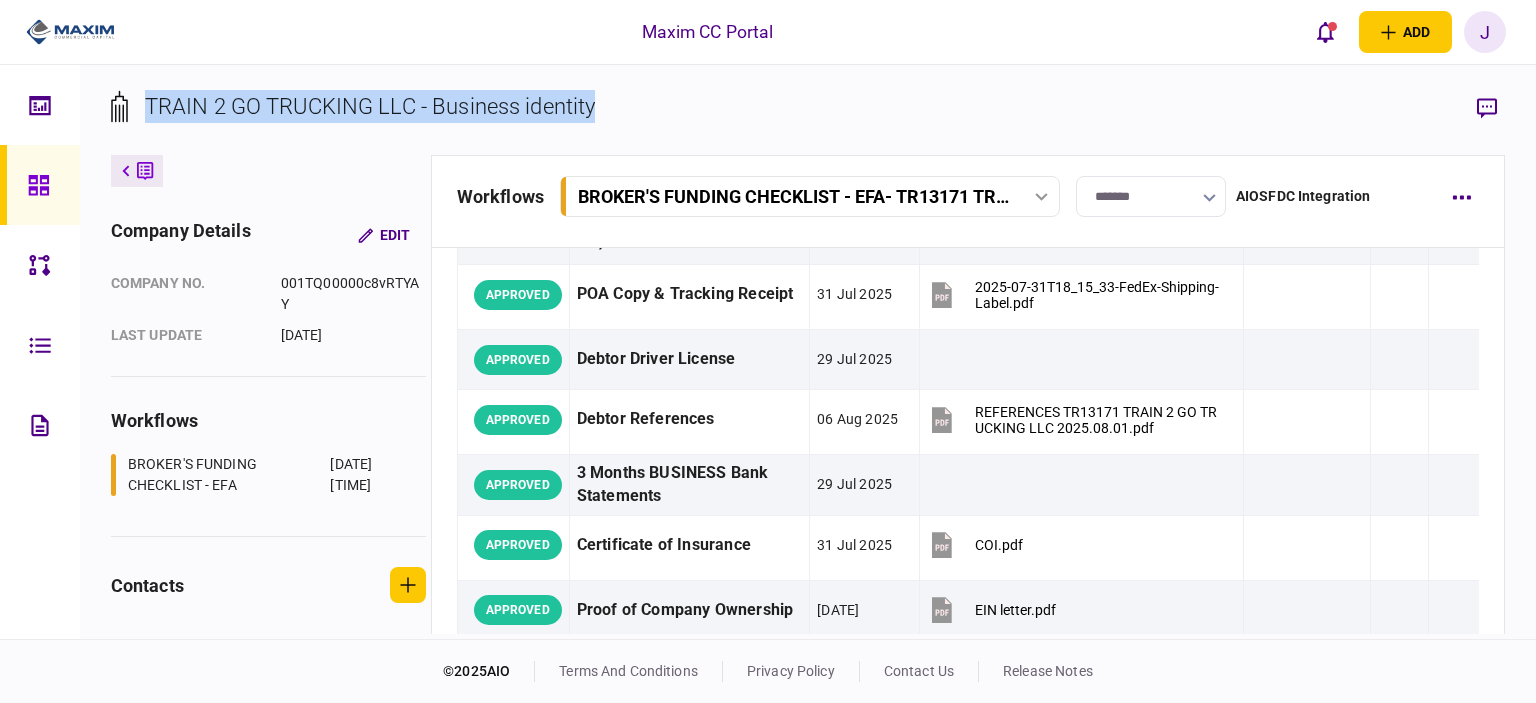 drag, startPoint x: 928, startPoint y: 113, endPoint x: 147, endPoint y: 113, distance: 781 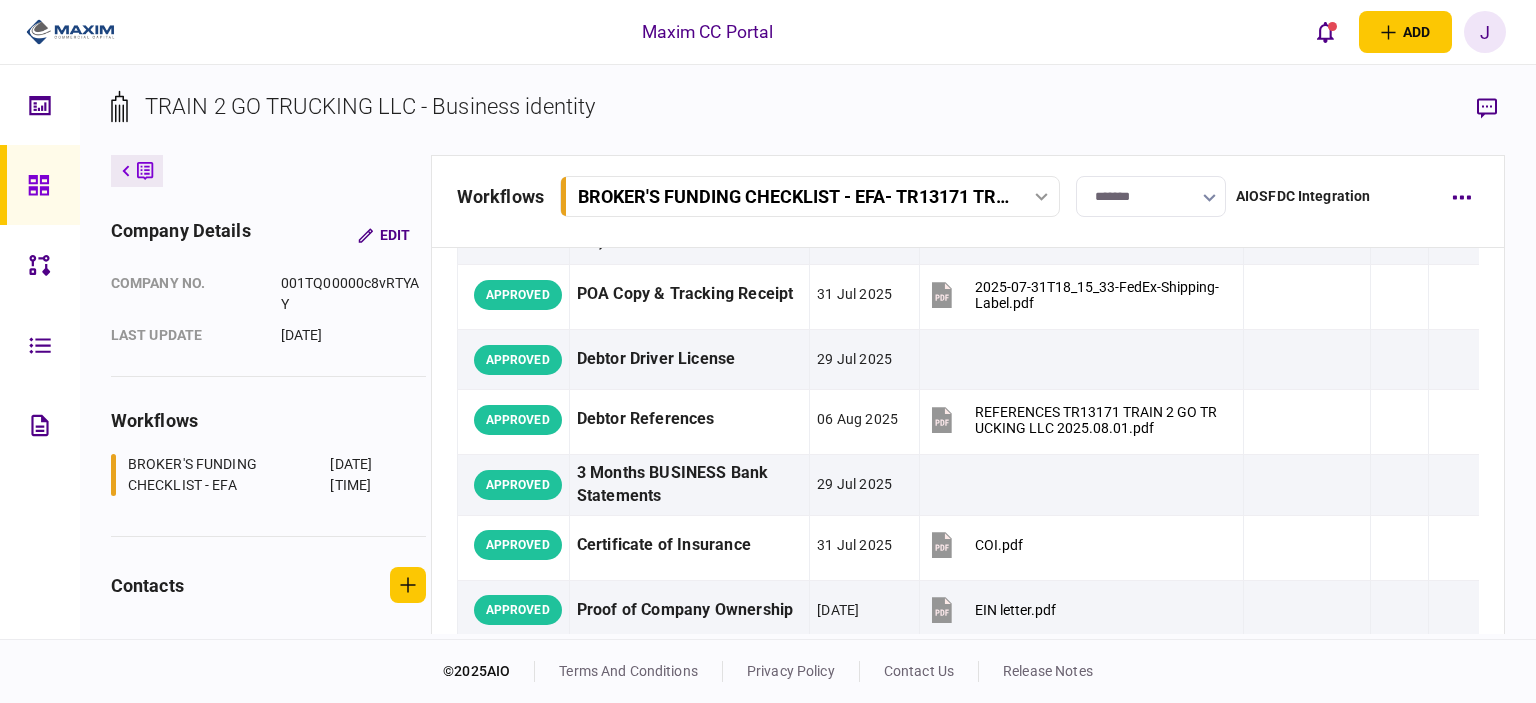 click on "TRAIN 2 GO TRUCKING LLC - Business identity" at bounding box center (370, 106) 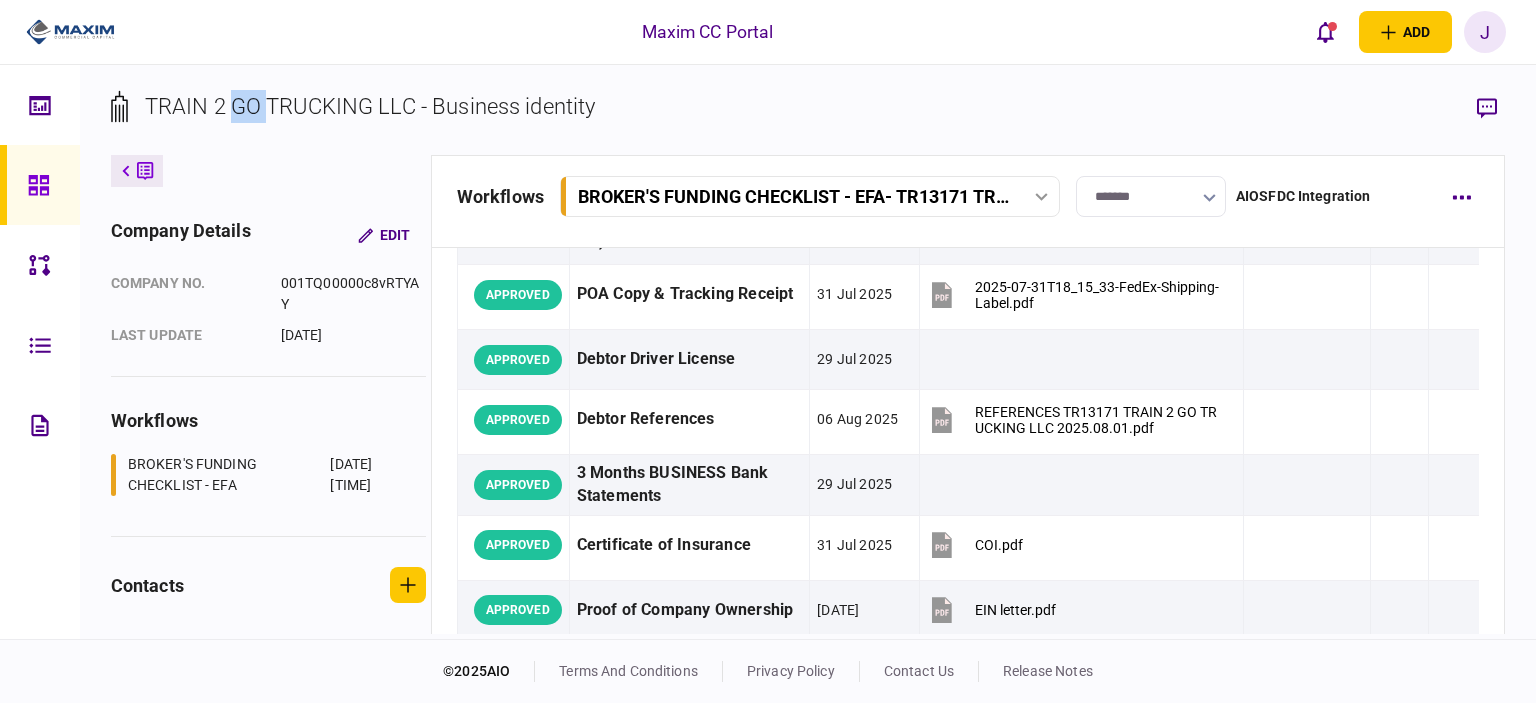 click on "TRAIN 2 GO TRUCKING LLC - Business identity" at bounding box center [370, 106] 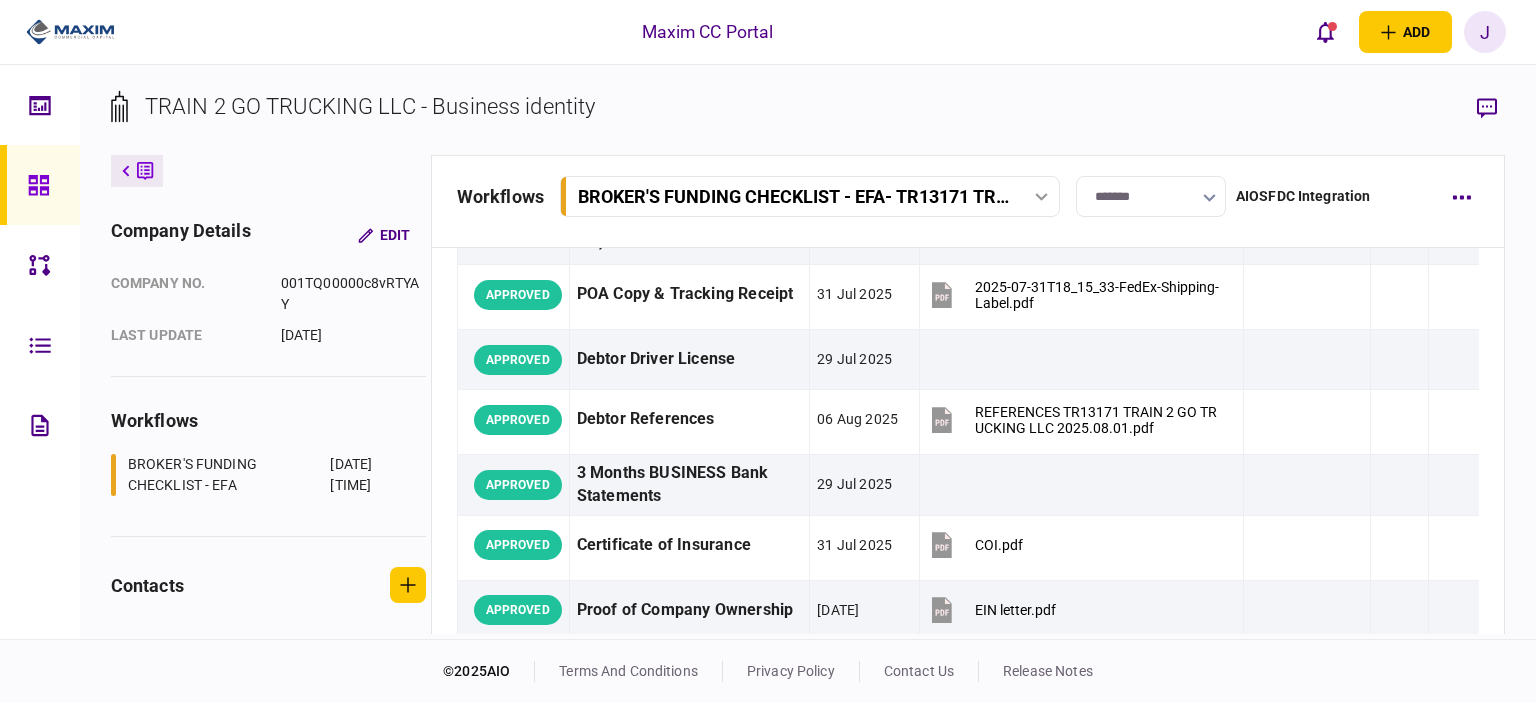 click on "TRAIN 2 GO TRUCKING LLC - Business identity" at bounding box center [370, 106] 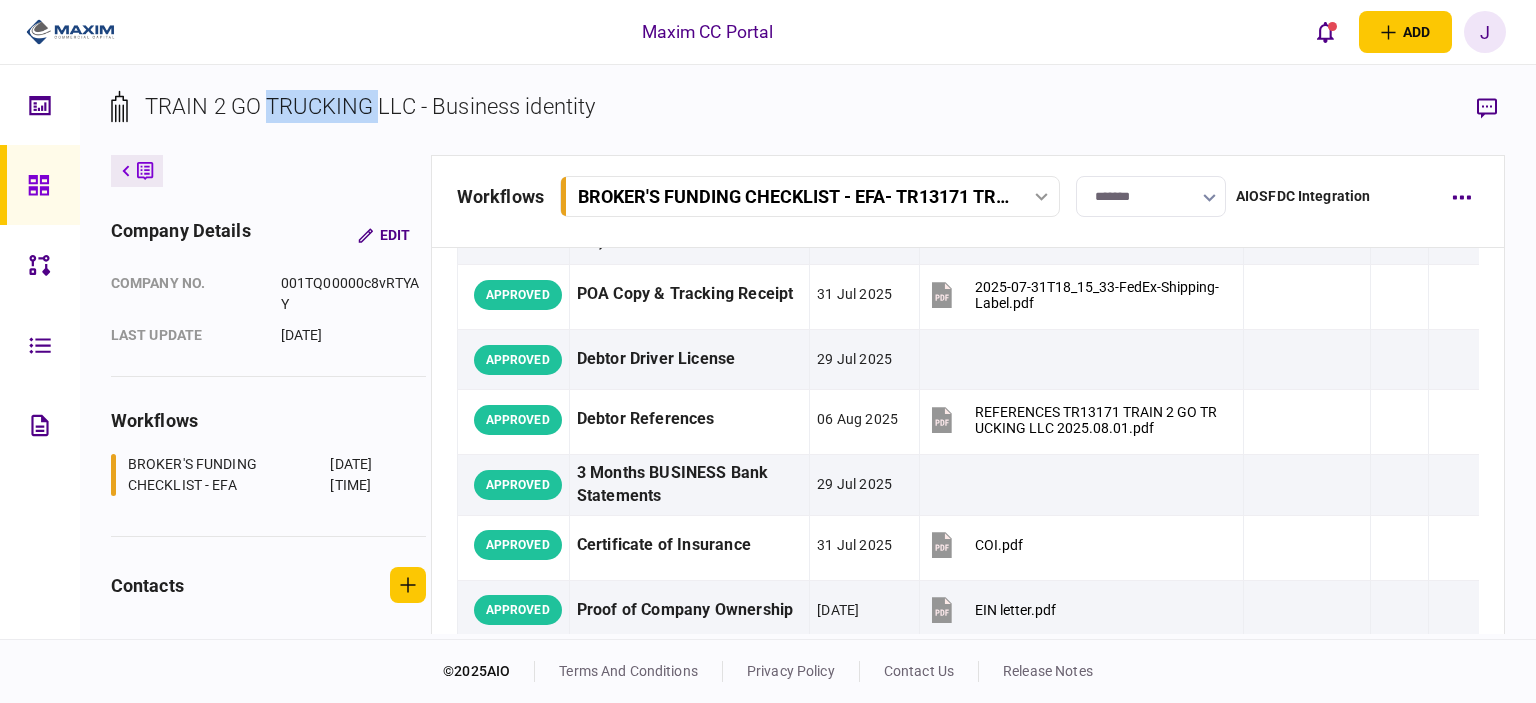click on "TRAIN 2 GO TRUCKING LLC - Business identity" at bounding box center [370, 106] 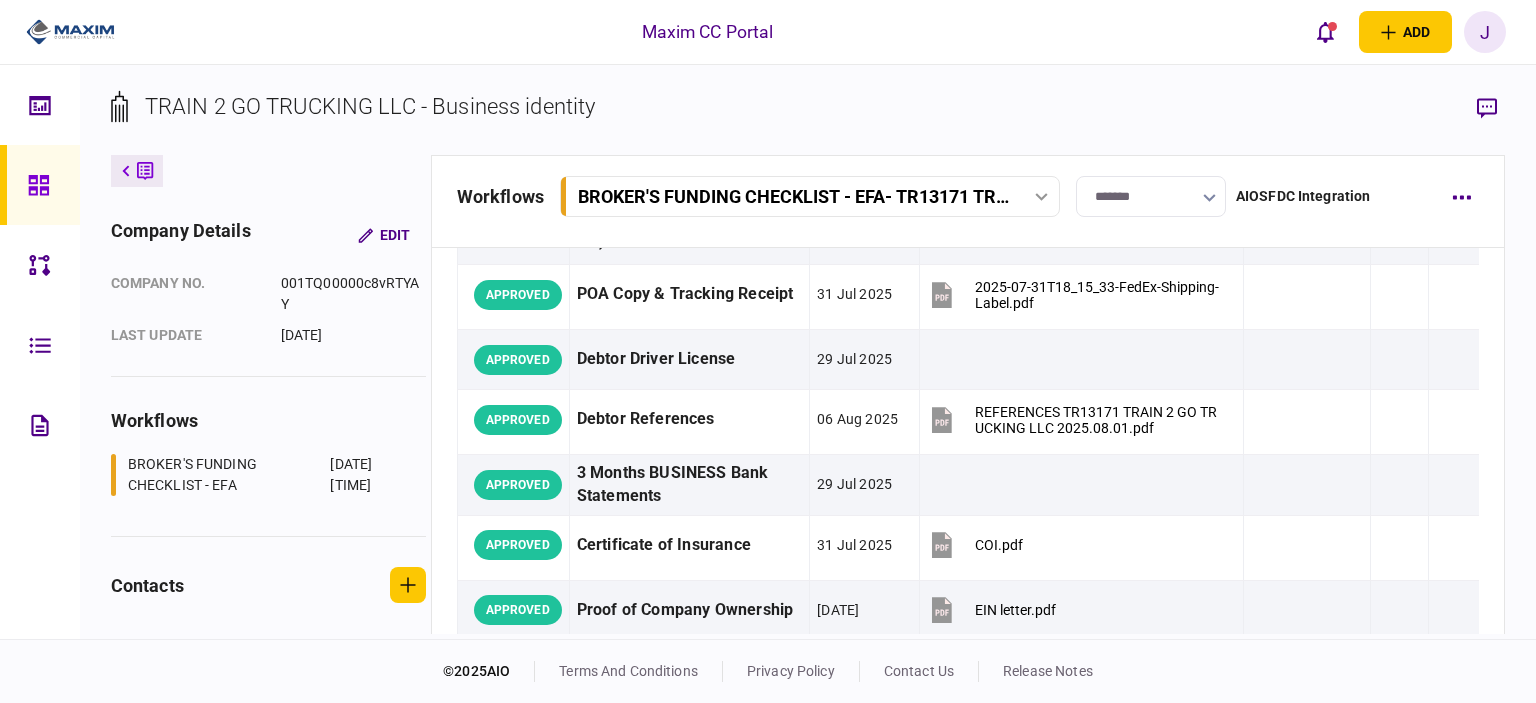click on "TRAIN 2 GO TRUCKING LLC - Business identity" at bounding box center (370, 106) 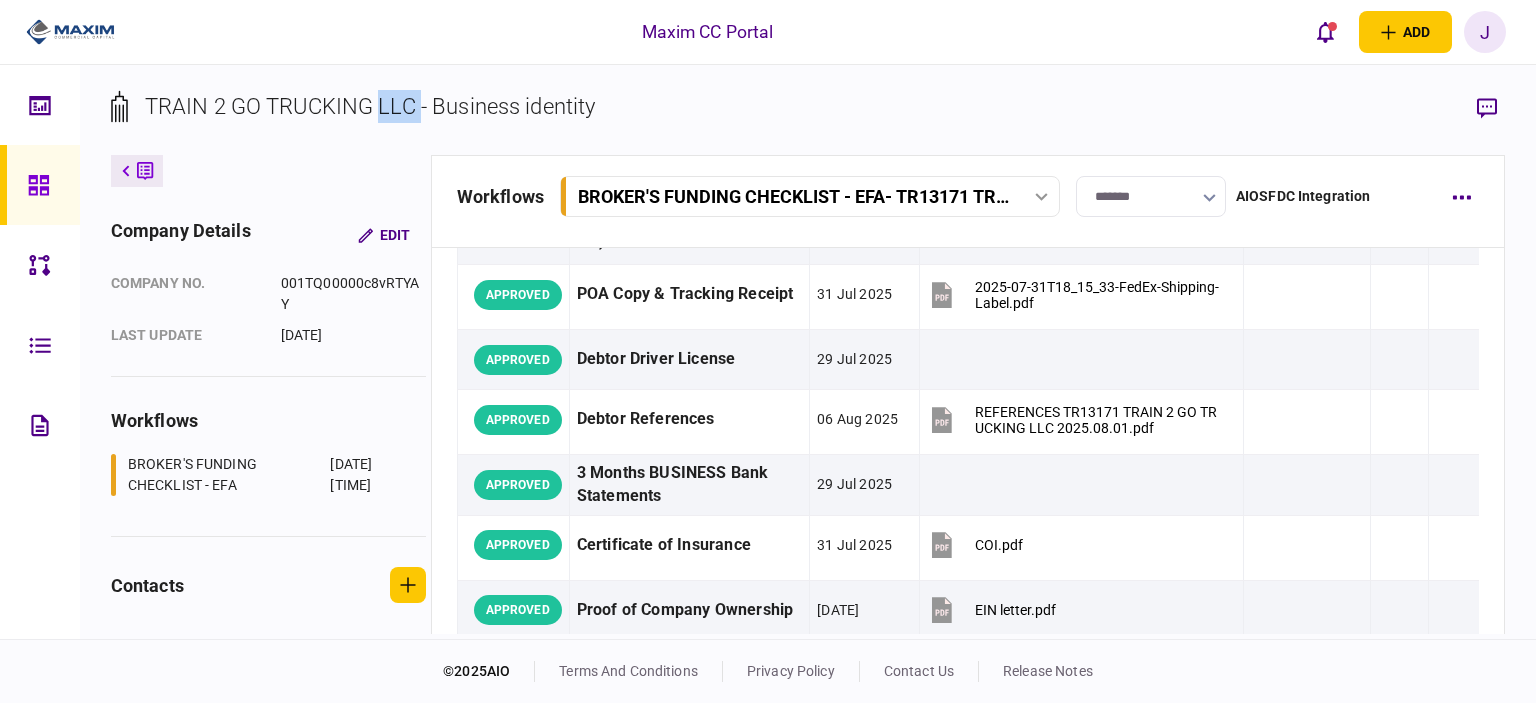 click on "TRAIN 2 GO TRUCKING LLC - Business identity" at bounding box center (370, 106) 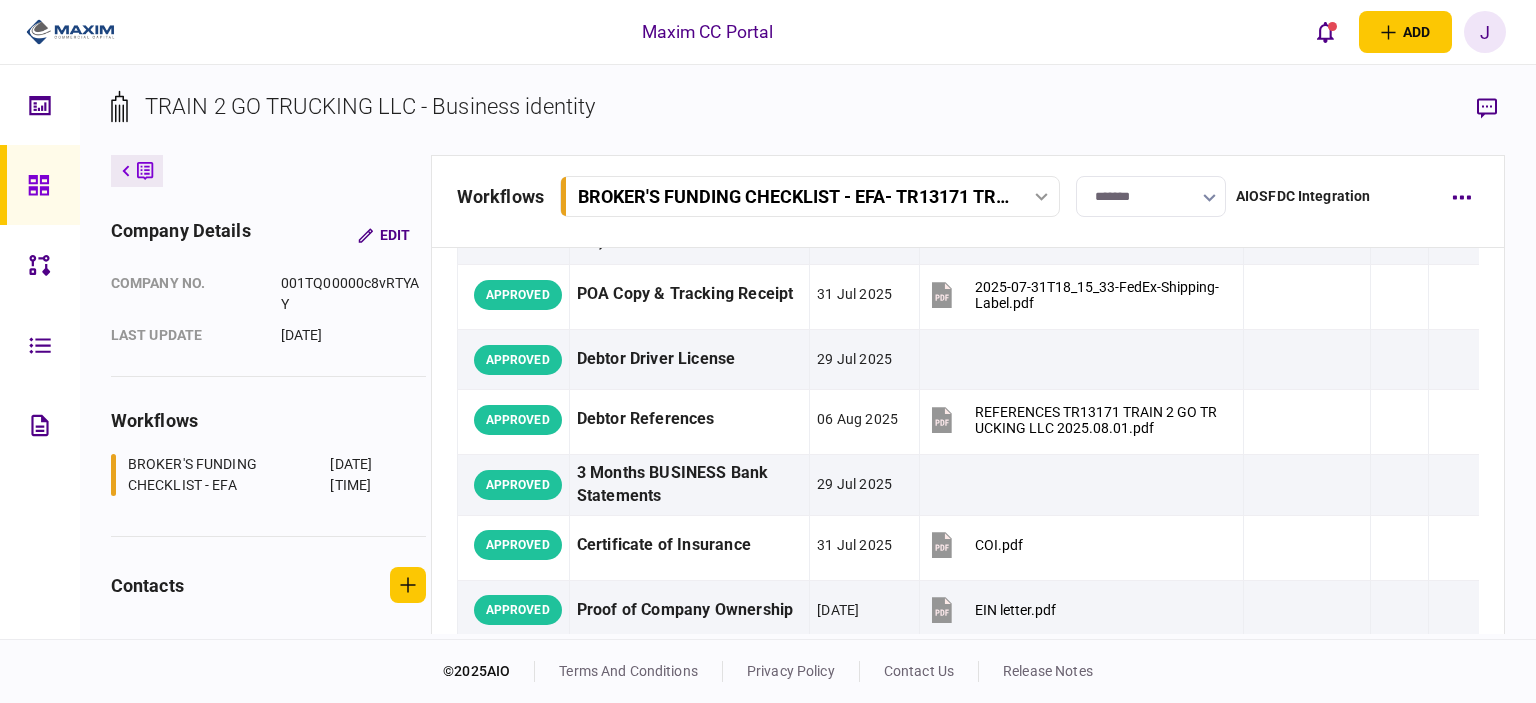 click on "TRAIN 2 GO TRUCKING LLC - Business identity" at bounding box center (370, 106) 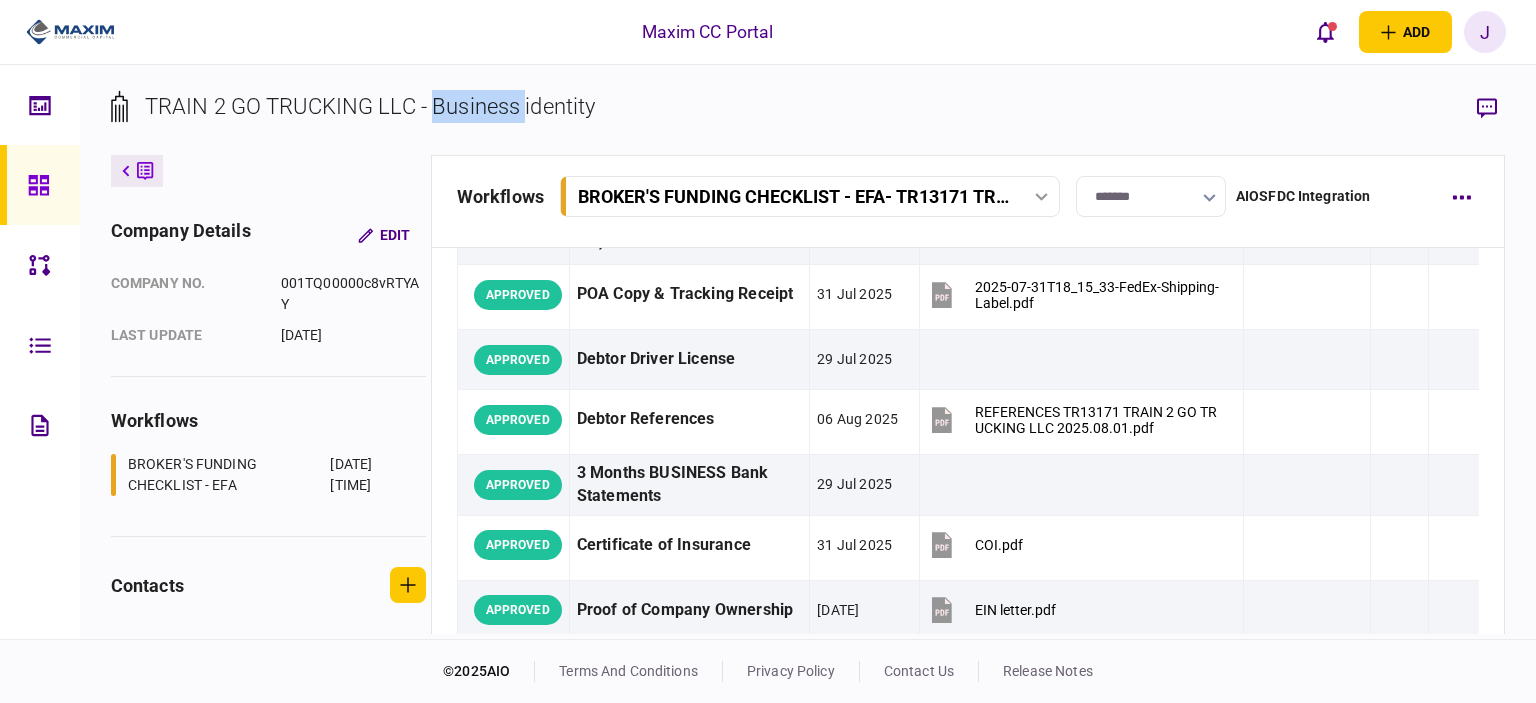 click on "TRAIN 2 GO TRUCKING LLC - Business identity" at bounding box center [370, 106] 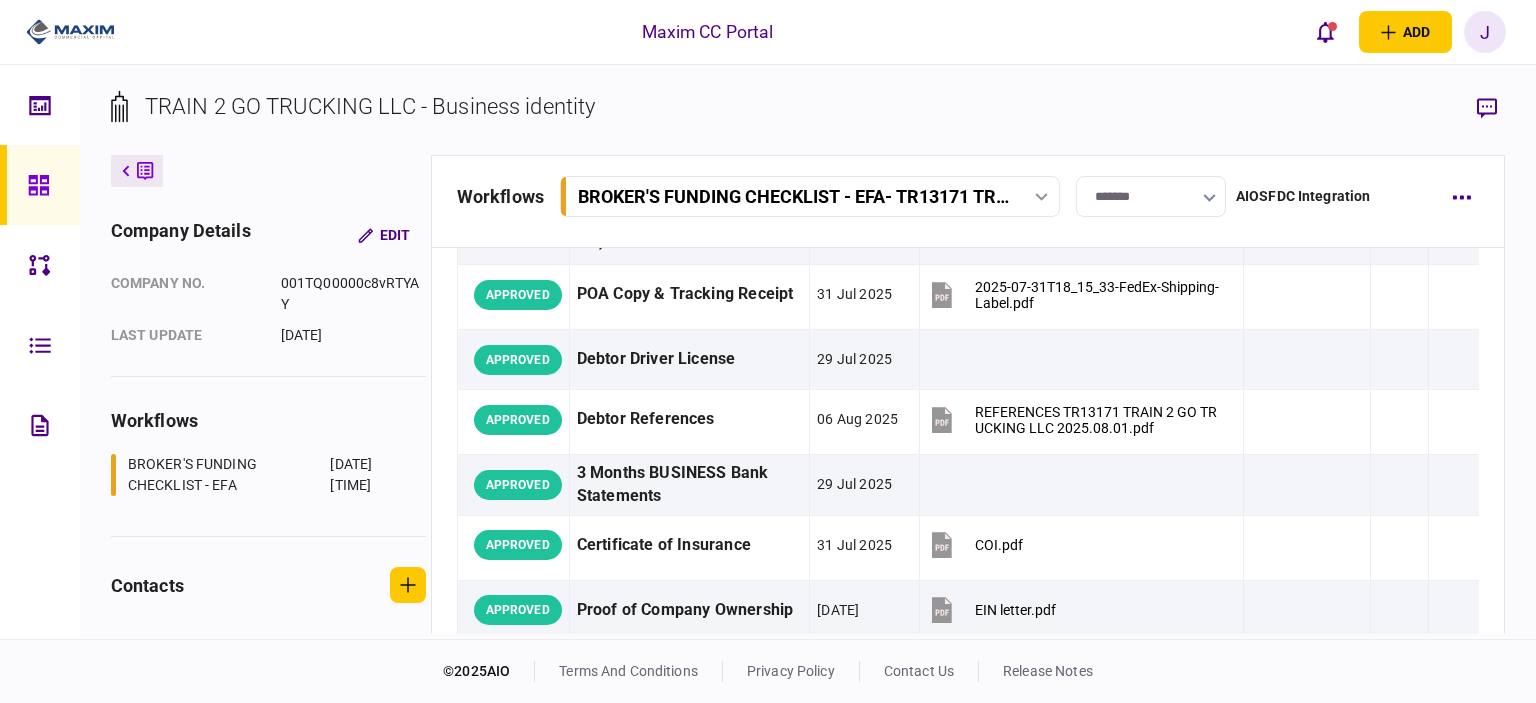click on "TRAIN 2 GO TRUCKING LLC - Business identity" at bounding box center (370, 106) 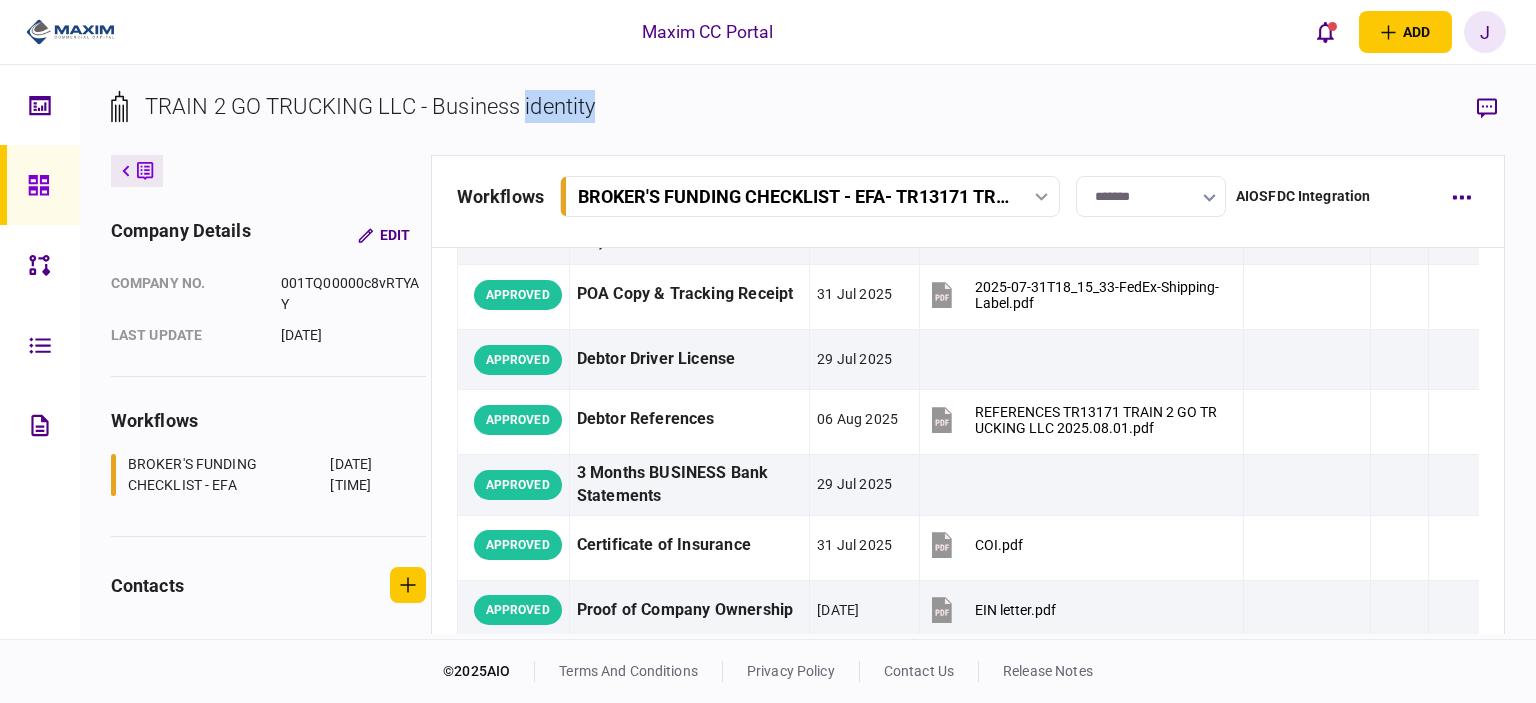 click on "TRAIN 2 GO TRUCKING LLC - Business identity" at bounding box center (370, 106) 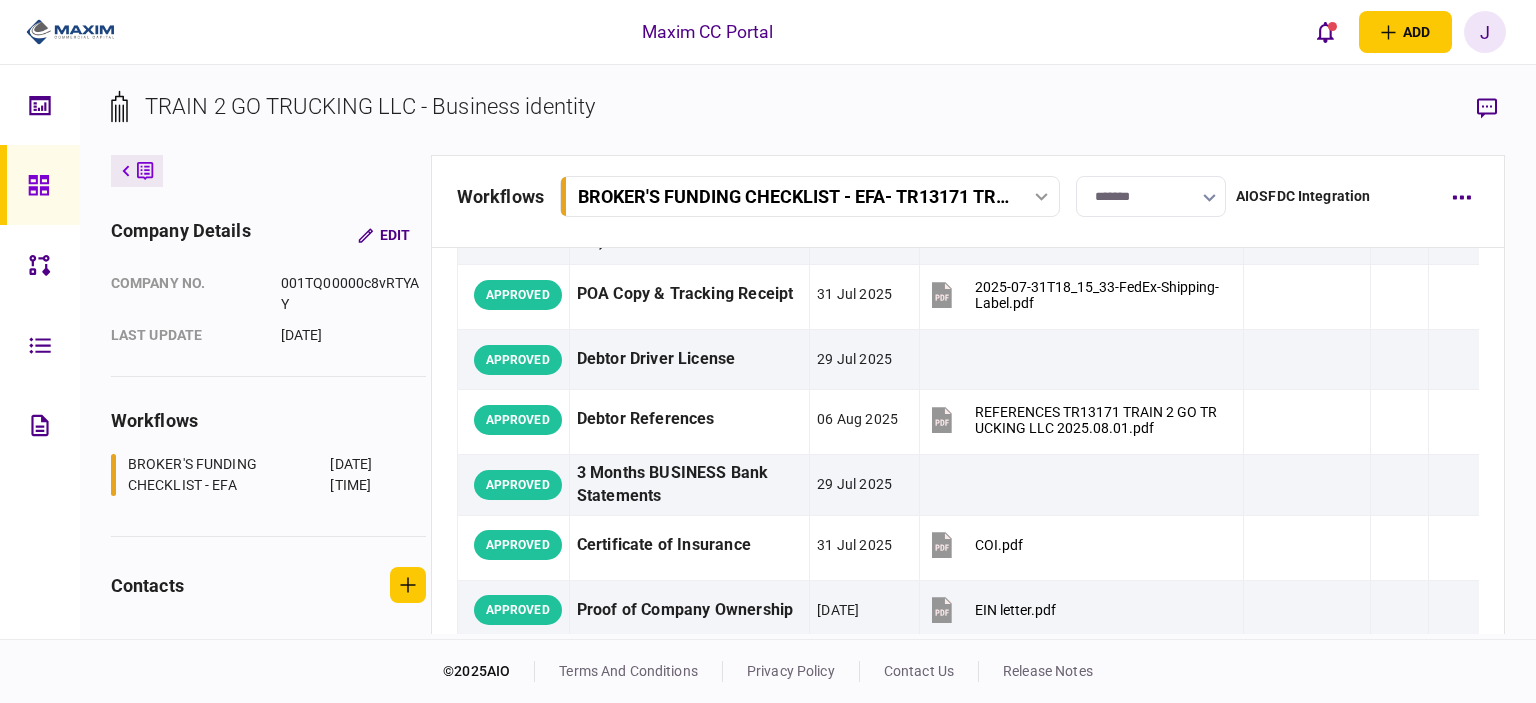 click on "TRAIN 2 GO TRUCKING LLC - Business identity" at bounding box center (370, 106) 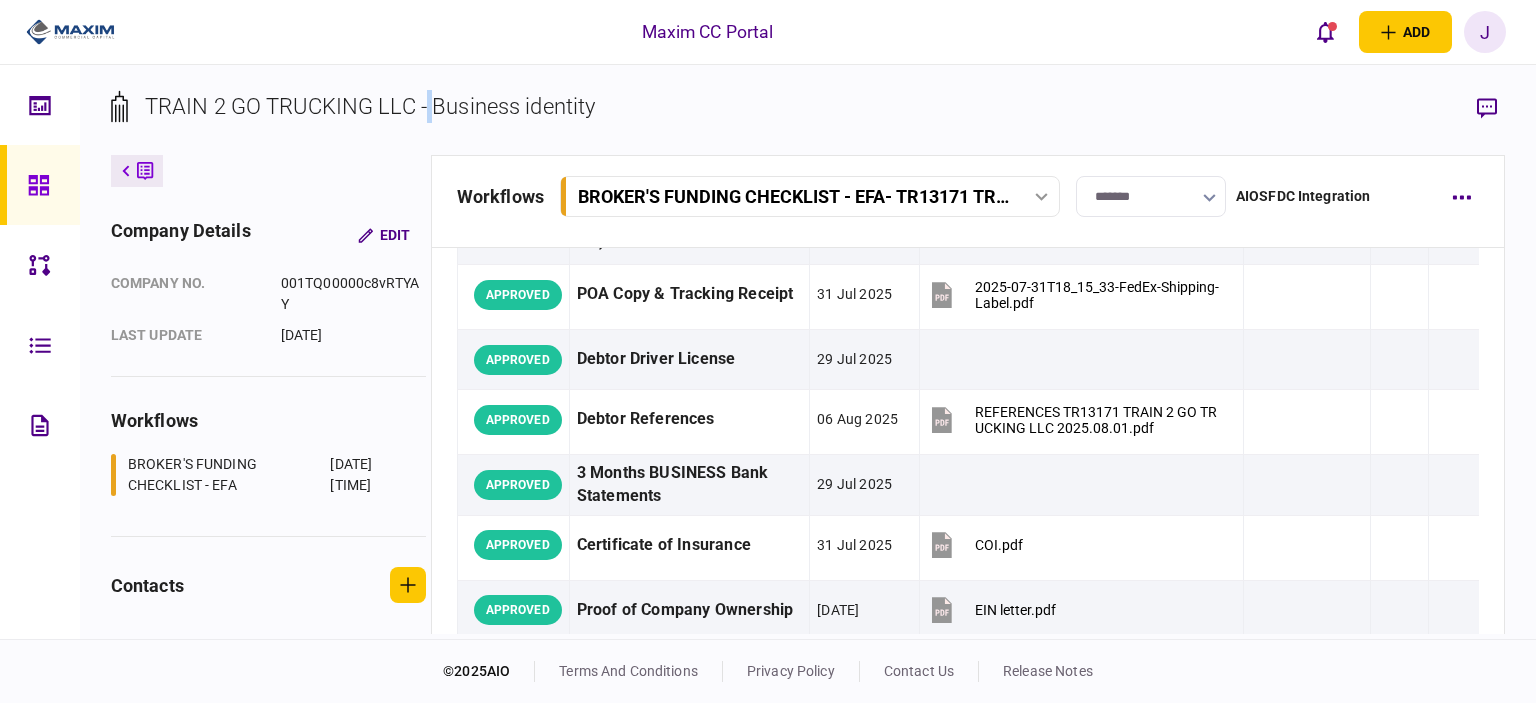 click on "TRAIN 2 GO TRUCKING LLC - Business identity" at bounding box center (370, 106) 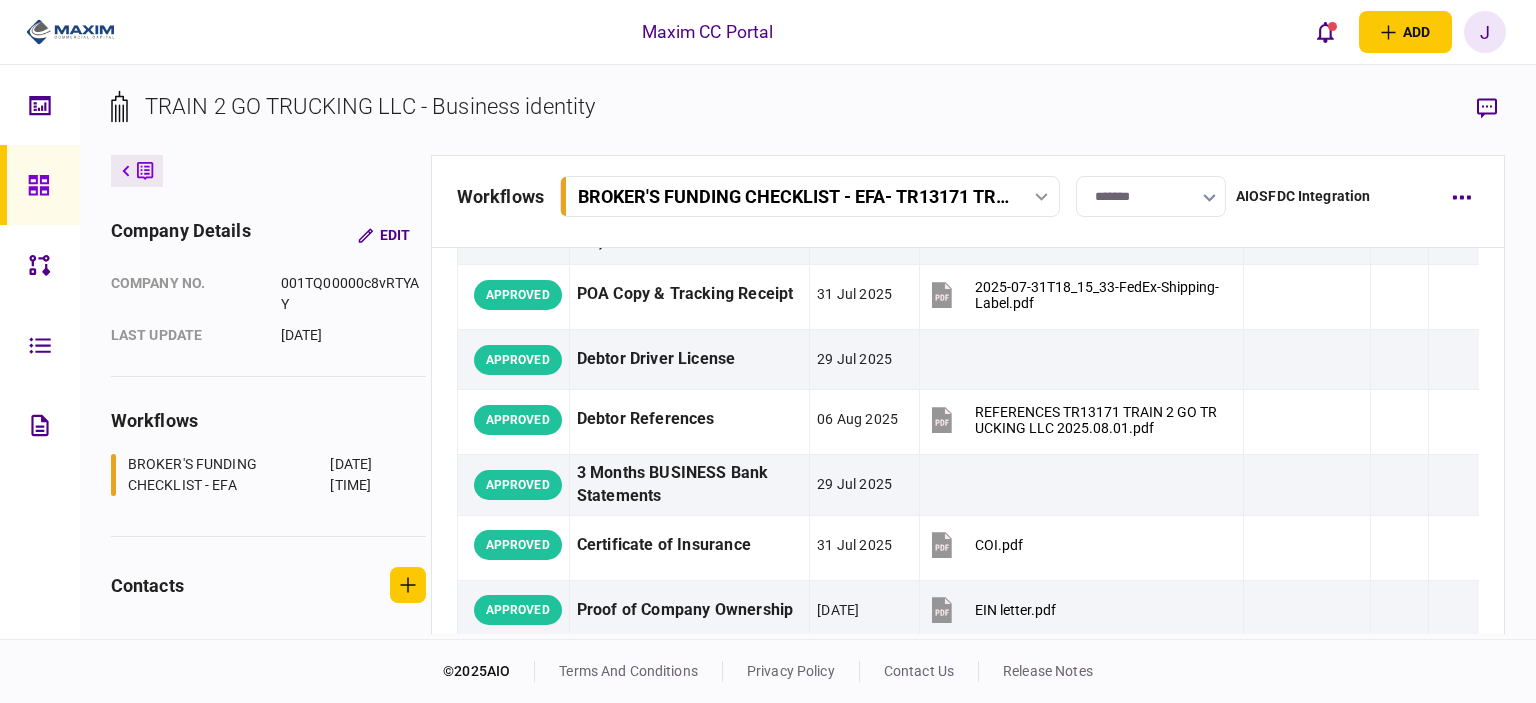 click on "TRAIN 2 GO TRUCKING LLC - Business identity" at bounding box center [370, 106] 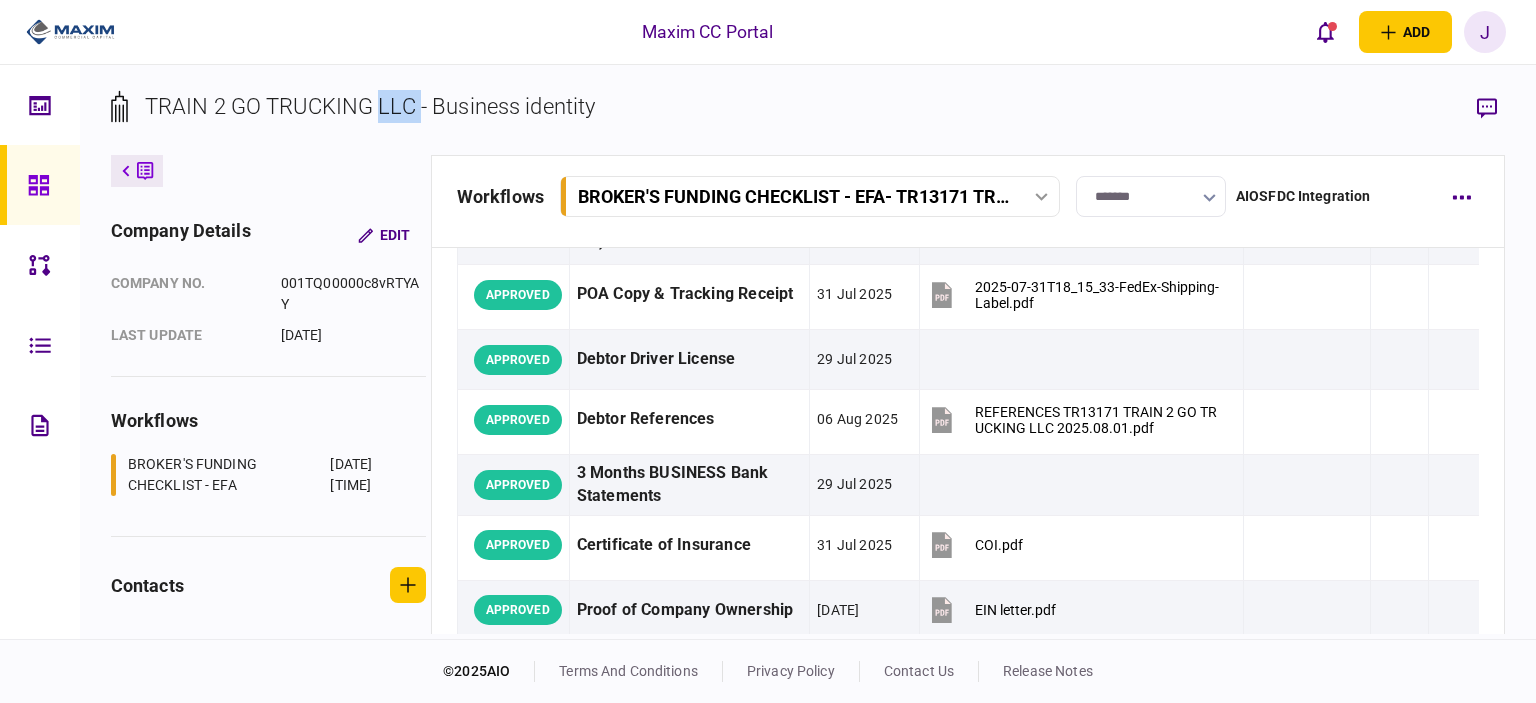 click on "TRAIN 2 GO TRUCKING LLC - Business identity" at bounding box center (370, 106) 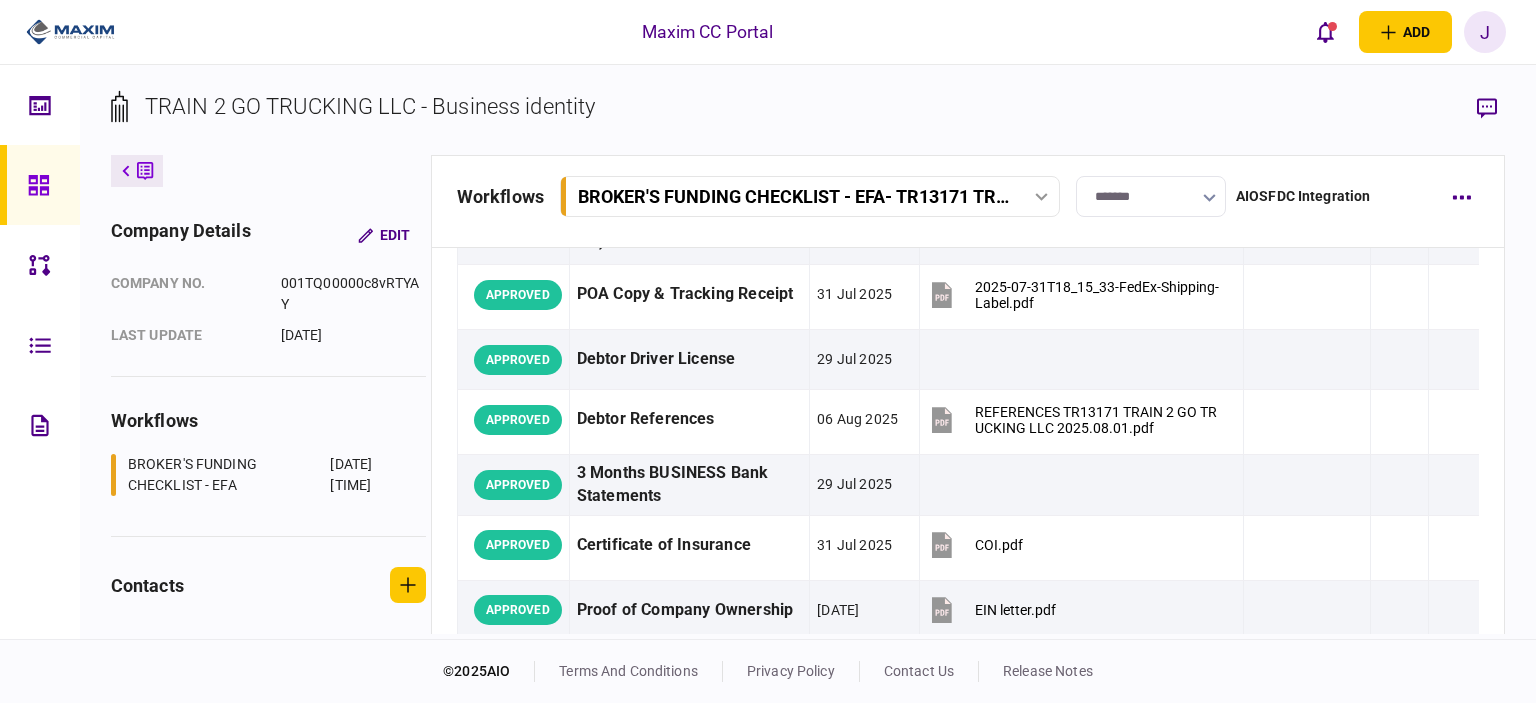 click on "TRAIN 2 GO TRUCKING LLC - Business identity" at bounding box center (370, 106) 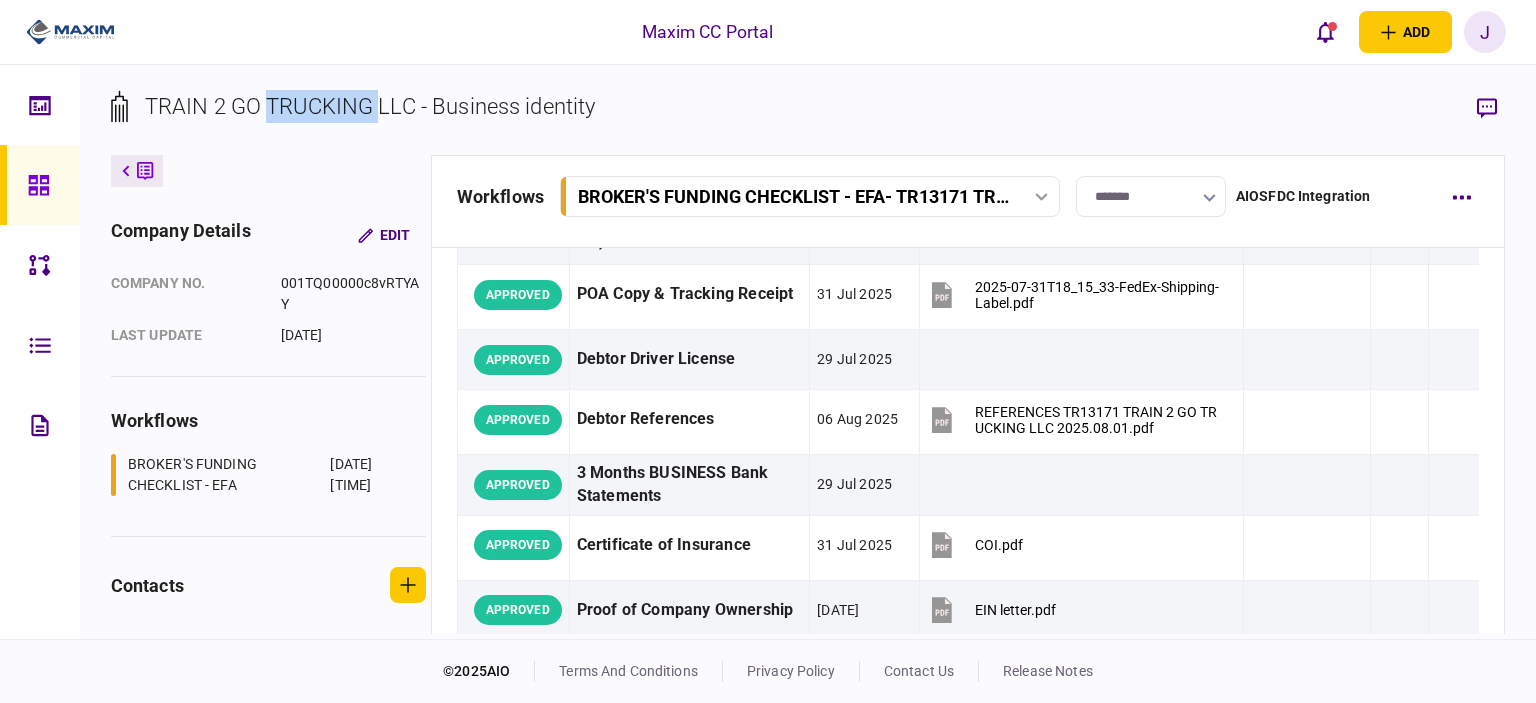 click on "TRAIN 2 GO TRUCKING LLC - Business identity" at bounding box center (370, 106) 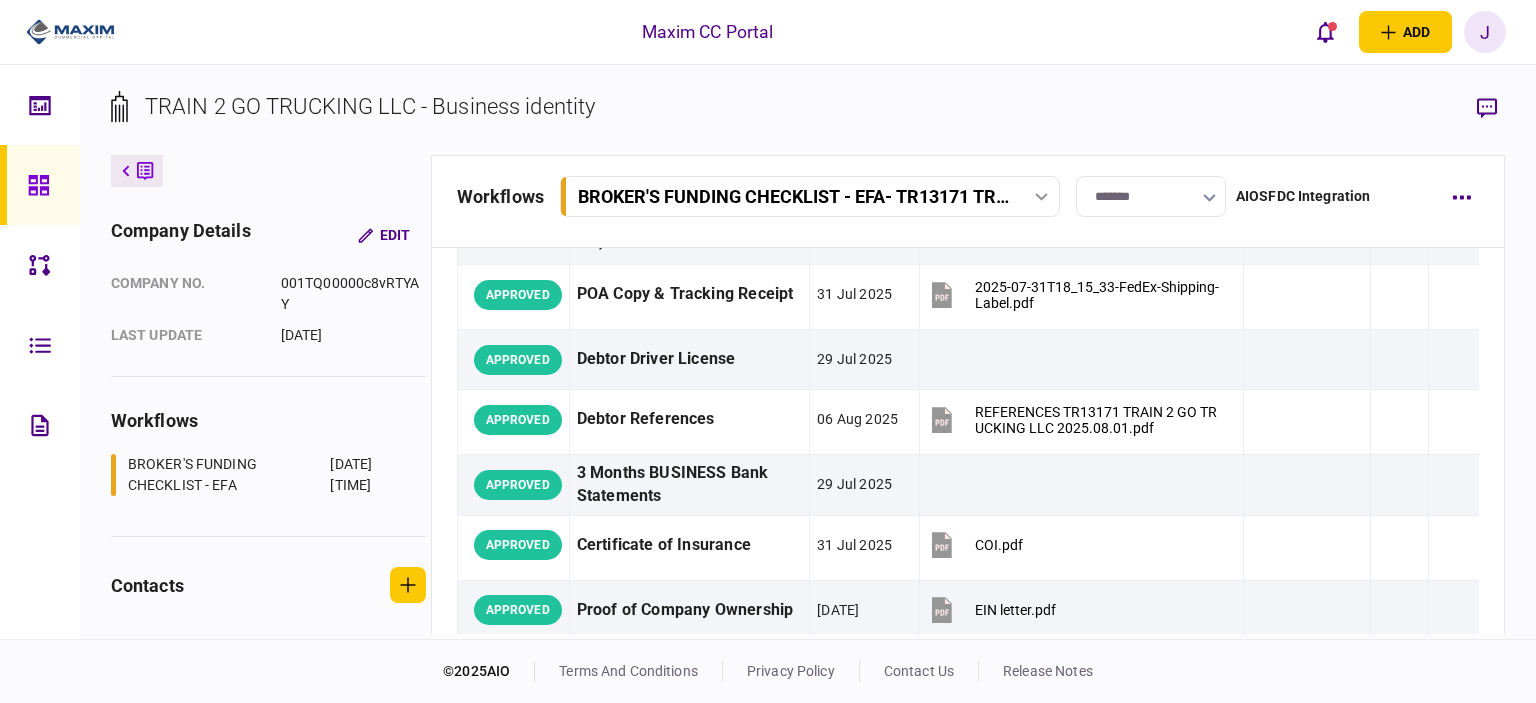 click on "TRAIN 2 GO TRUCKING LLC - Business identity" at bounding box center [370, 106] 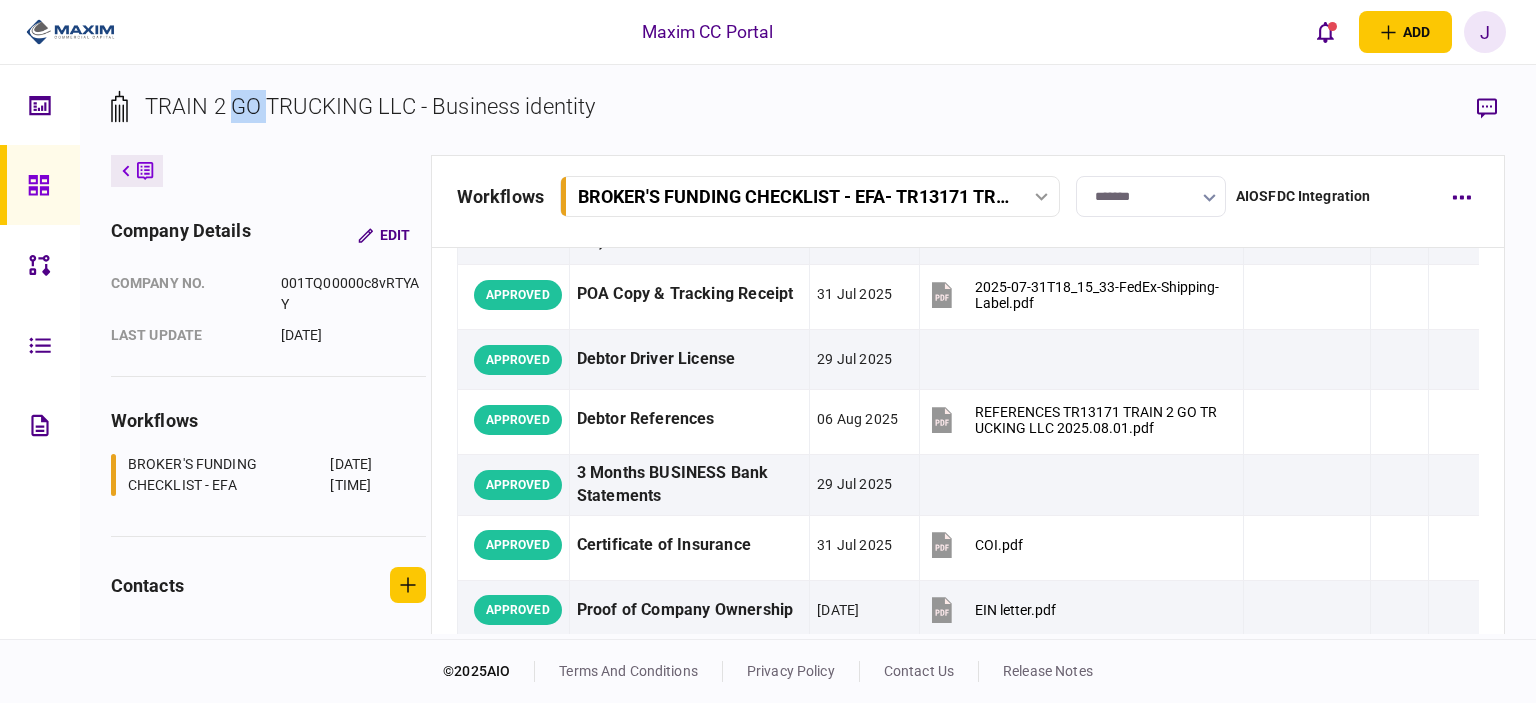click on "TRAIN 2 GO TRUCKING LLC - Business identity" at bounding box center [370, 106] 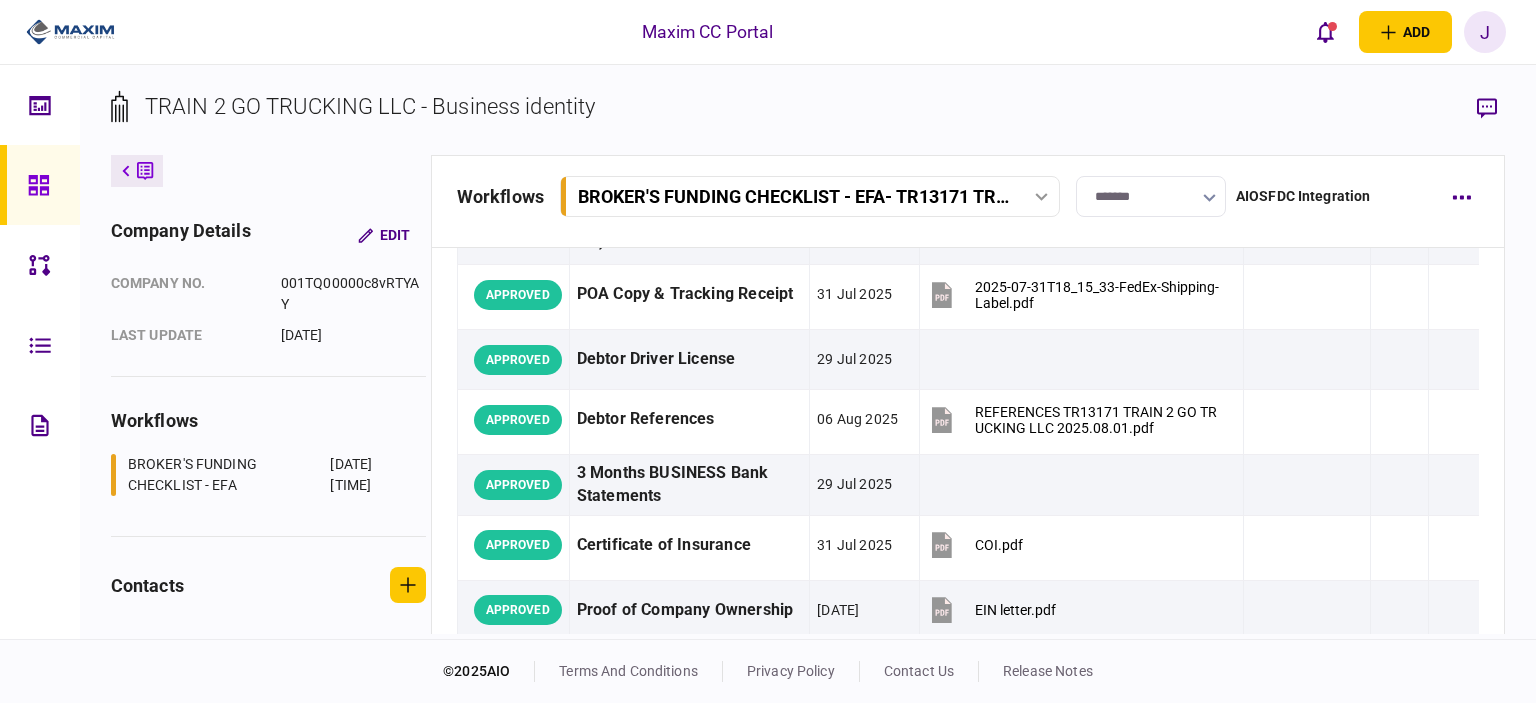 click on "TRAIN 2 GO TRUCKING LLC - Business identity" at bounding box center [370, 106] 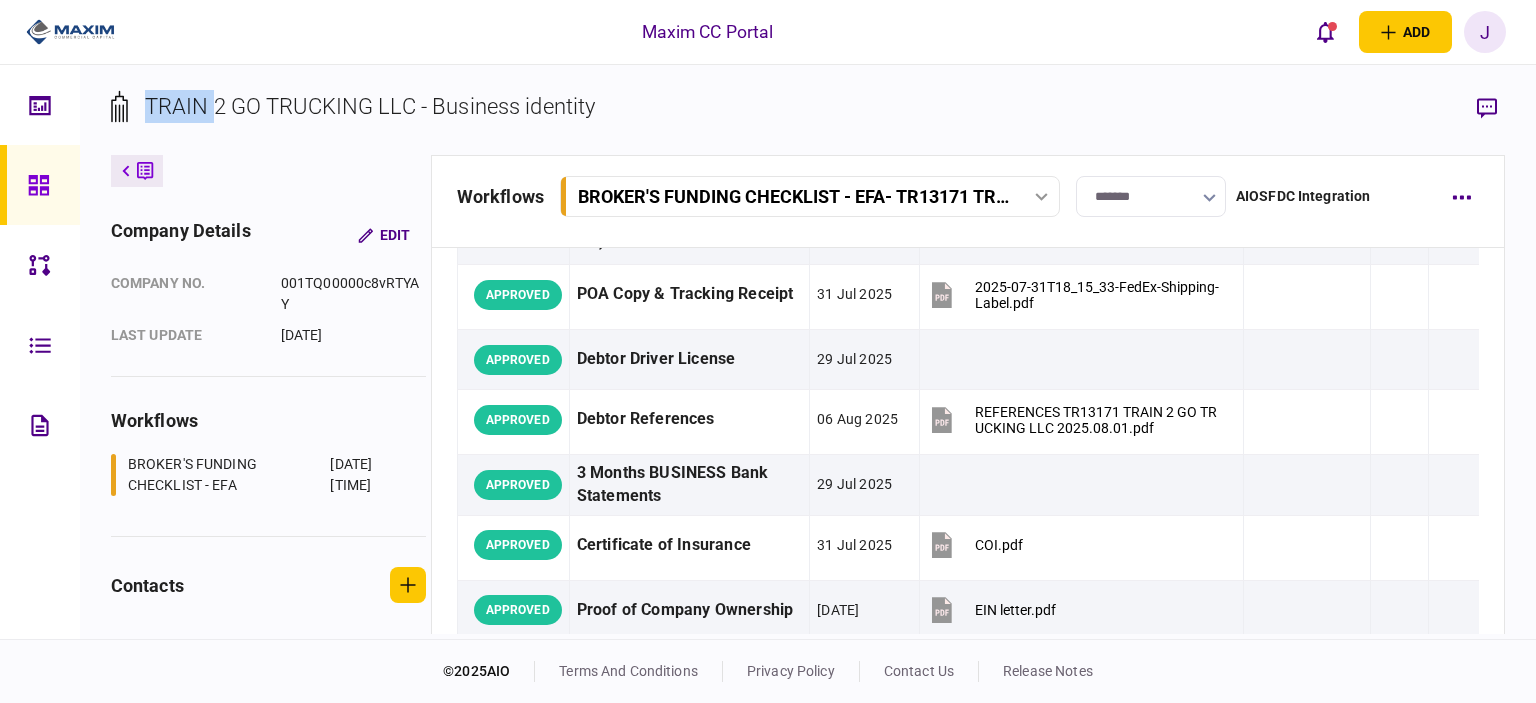 click on "TRAIN 2 GO TRUCKING LLC - Business identity" at bounding box center [370, 106] 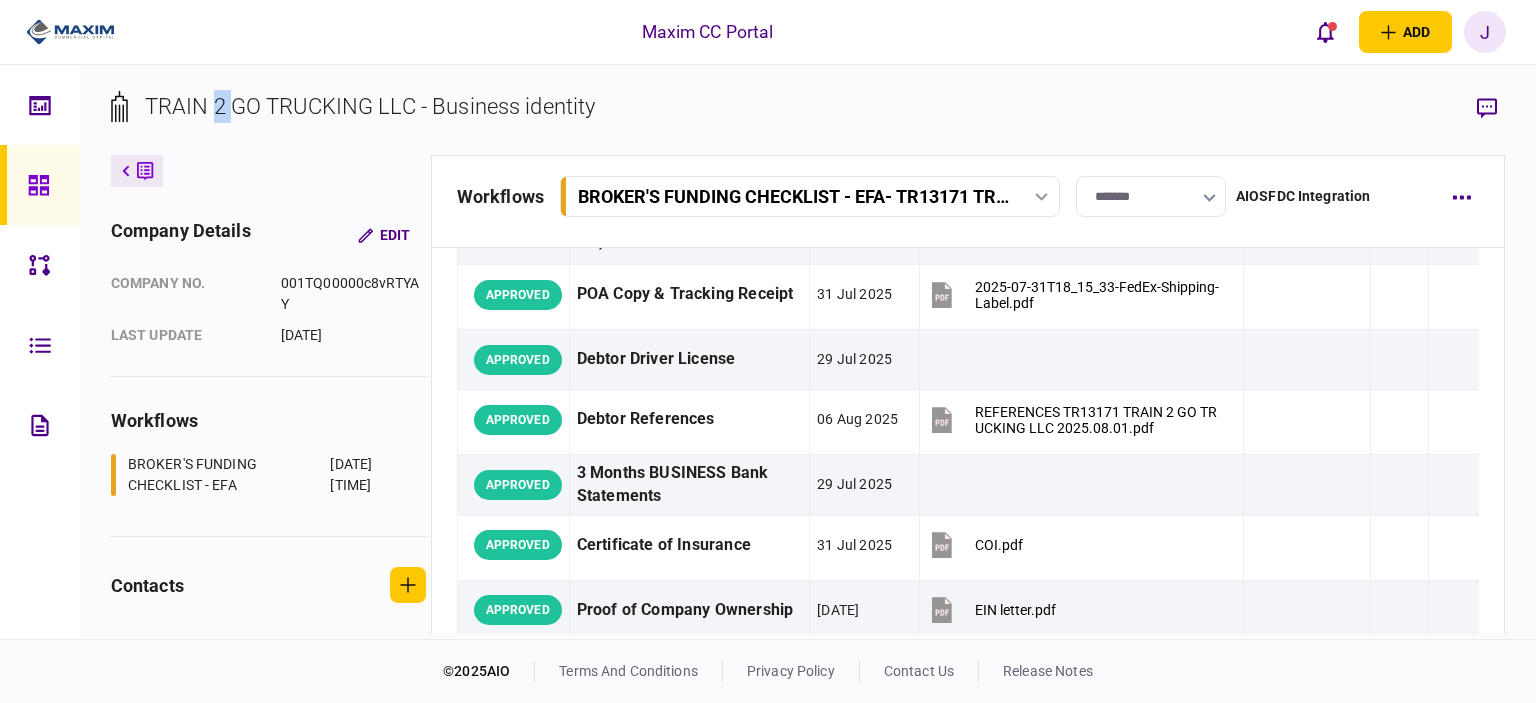 click on "TRAIN 2 GO TRUCKING LLC - Business identity" at bounding box center [370, 106] 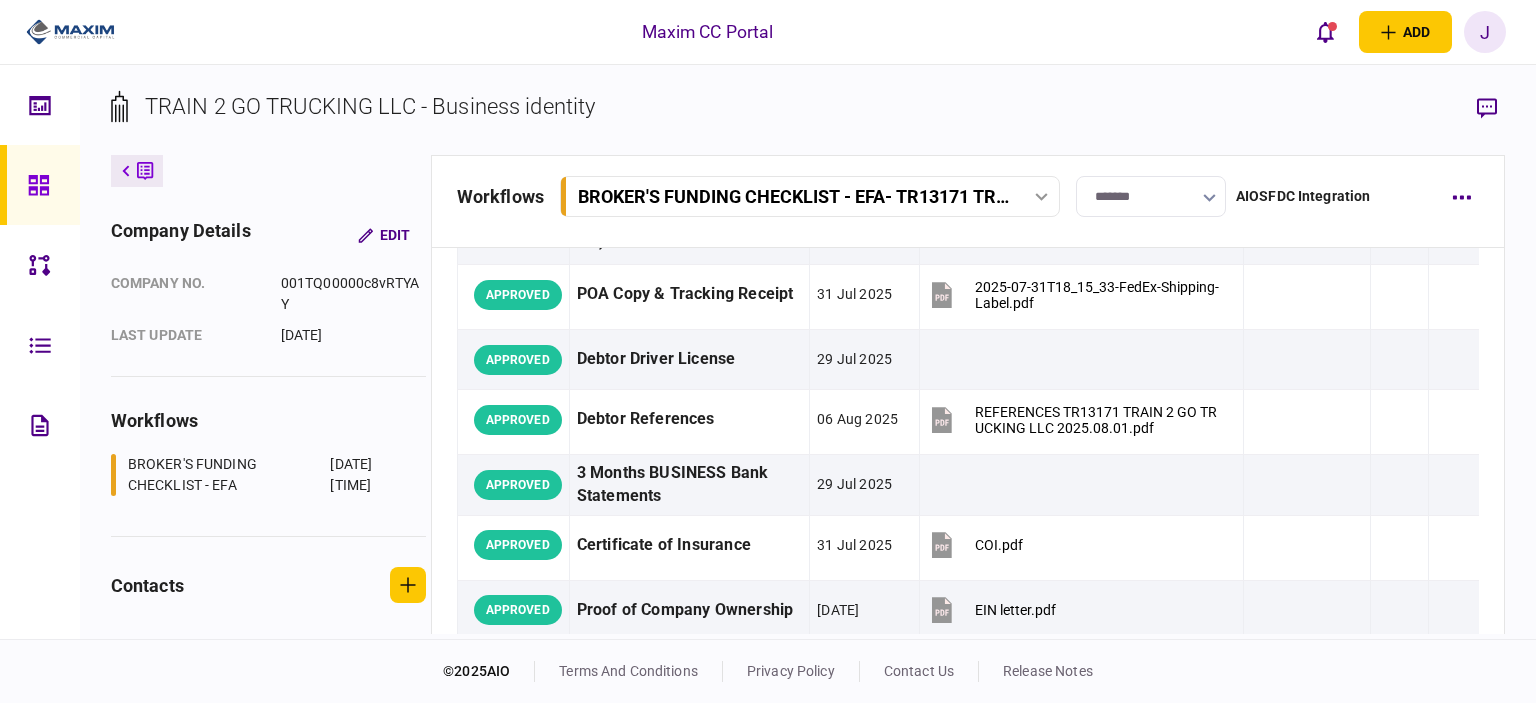 click on "TRAIN 2 GO TRUCKING LLC - Business identity" at bounding box center (370, 106) 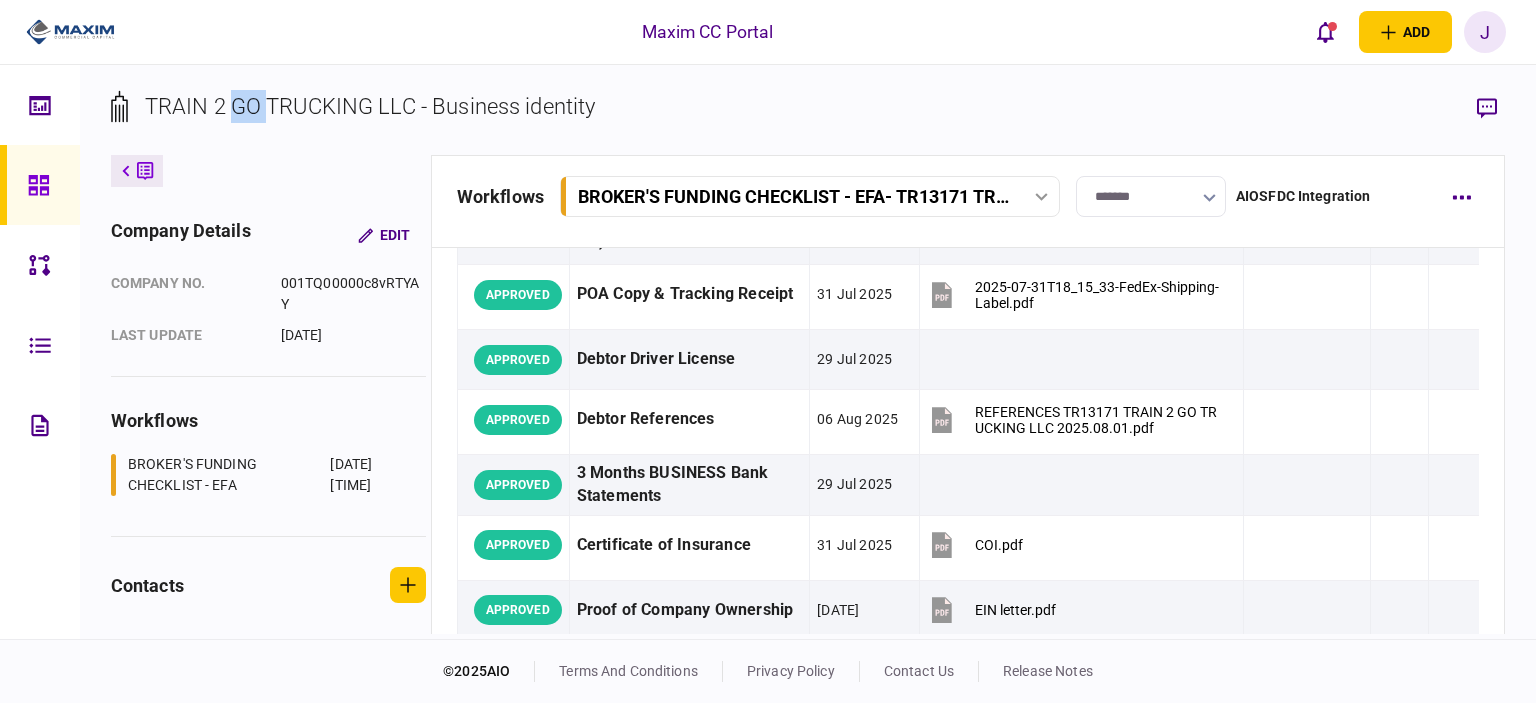 click on "TRAIN 2 GO TRUCKING LLC - Business identity" at bounding box center (370, 106) 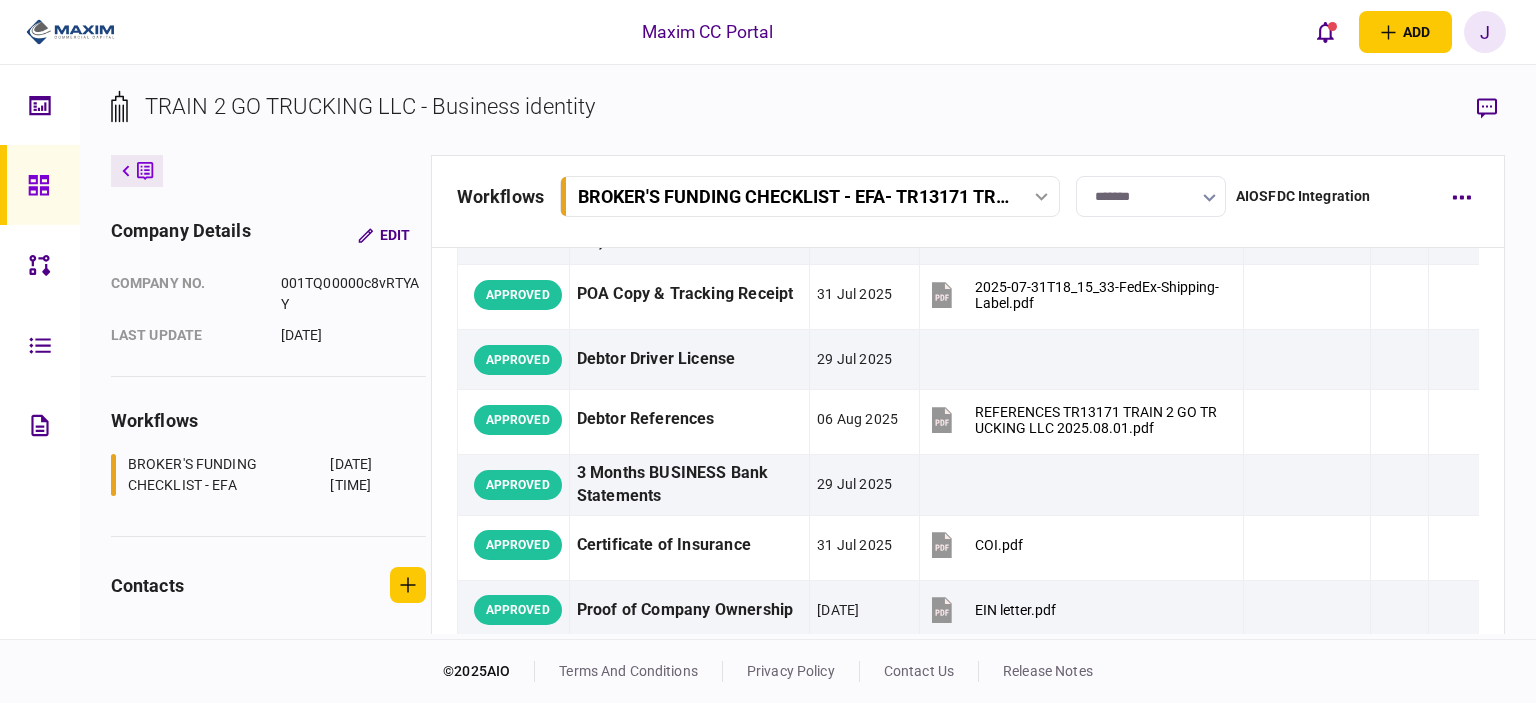 click on "TRAIN 2 GO TRUCKING LLC - Business identity" at bounding box center (370, 106) 